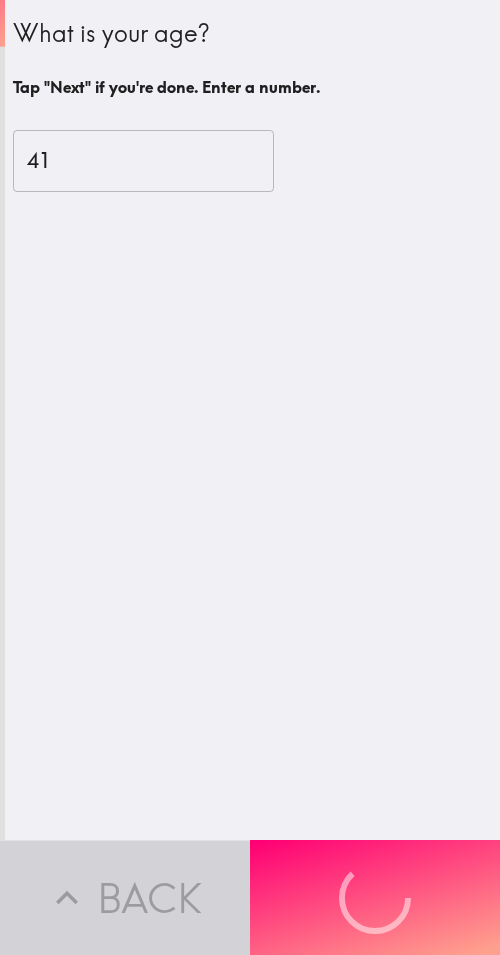 scroll, scrollTop: 0, scrollLeft: 0, axis: both 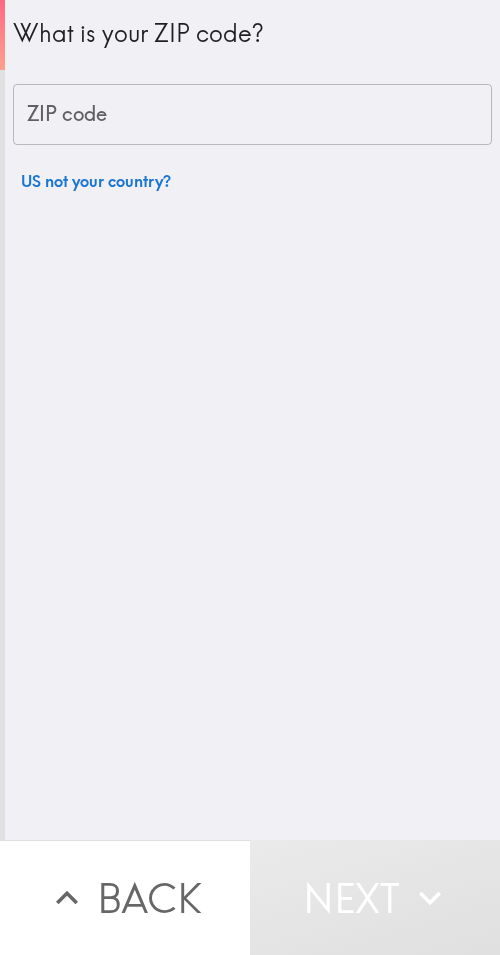 click on "ZIP code" at bounding box center (252, 115) 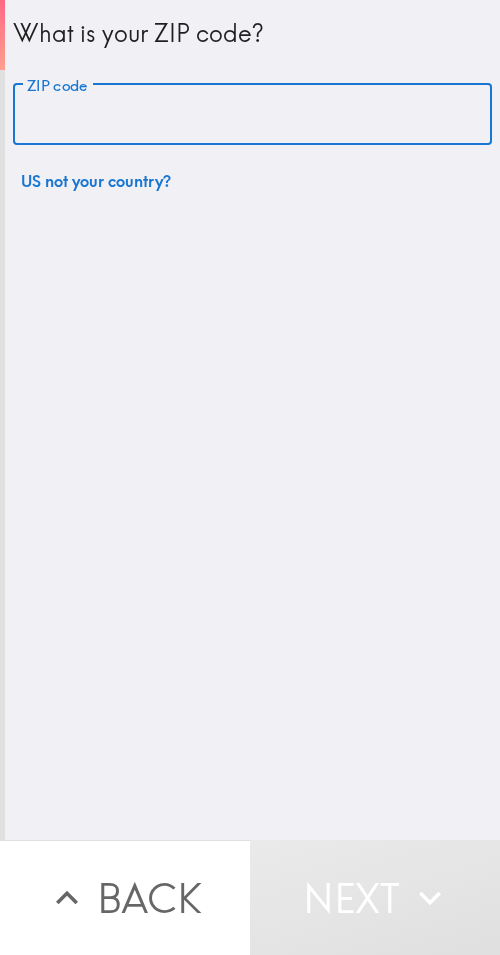 paste on "33610" 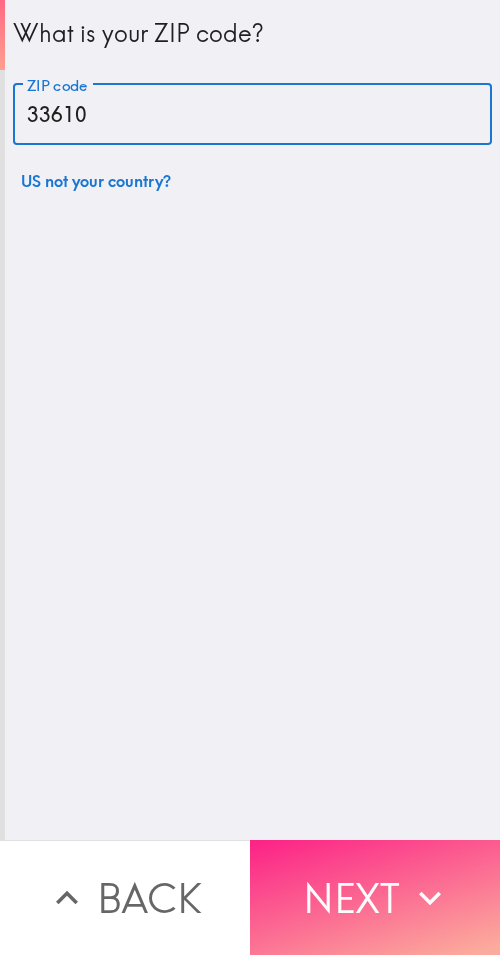 type on "33610" 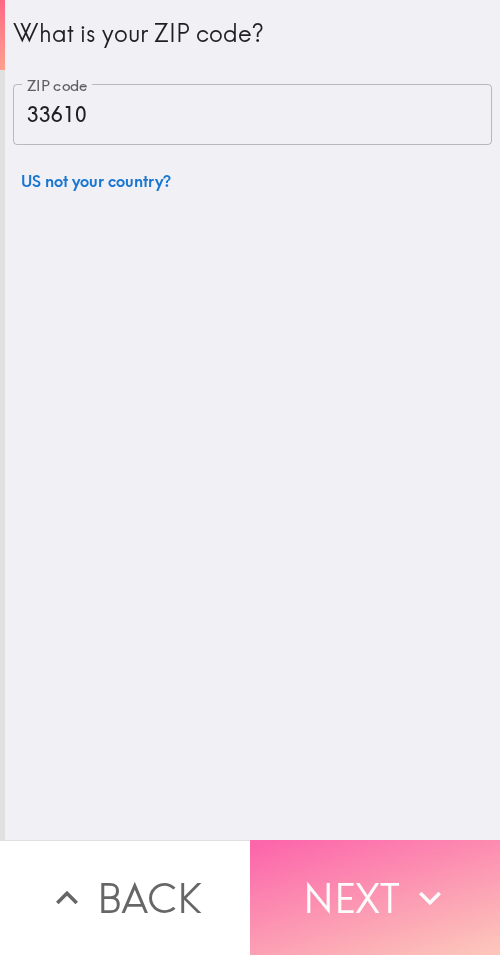 click on "Next" at bounding box center [375, 897] 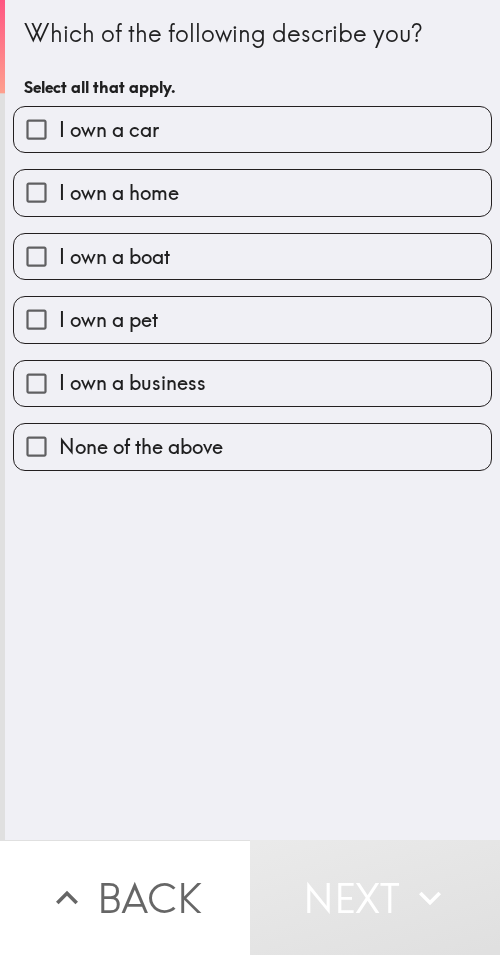 drag, startPoint x: 264, startPoint y: 381, endPoint x: 261, endPoint y: 365, distance: 16.27882 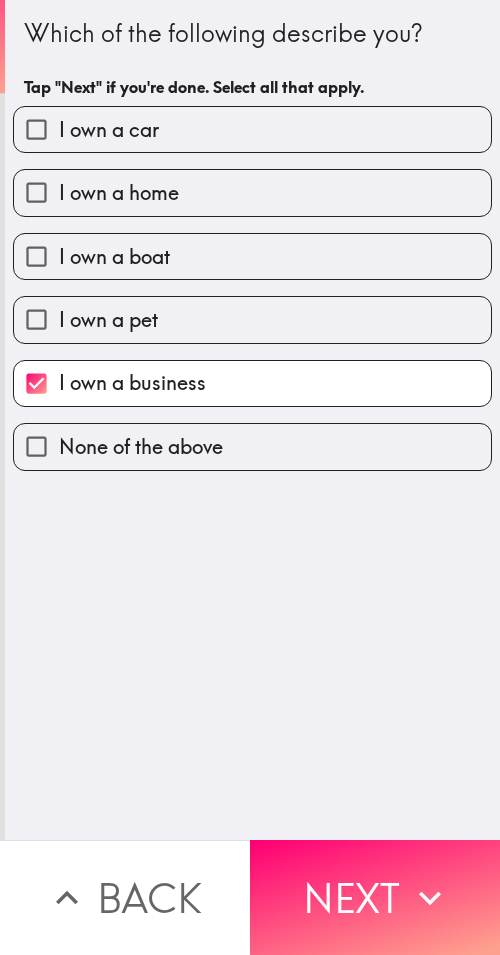 drag, startPoint x: 266, startPoint y: 307, endPoint x: 270, endPoint y: 294, distance: 13.601471 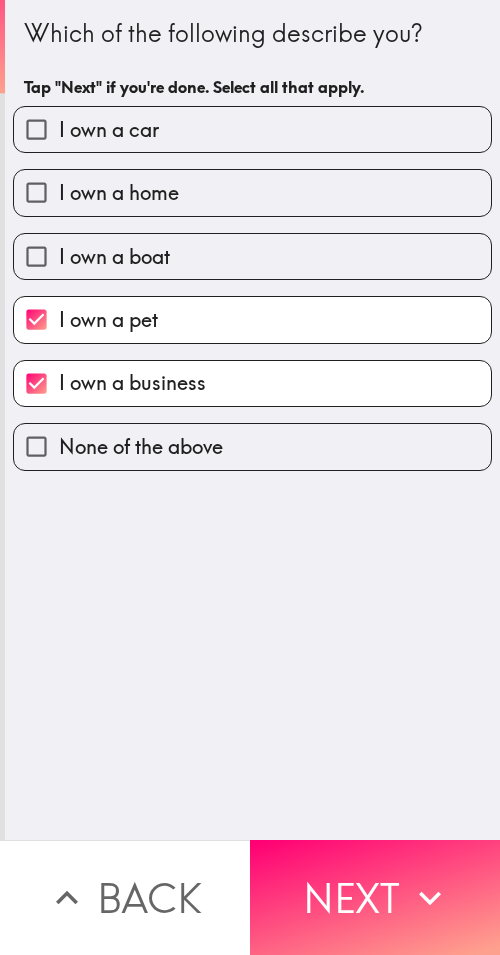 click on "I own a boat" at bounding box center (252, 256) 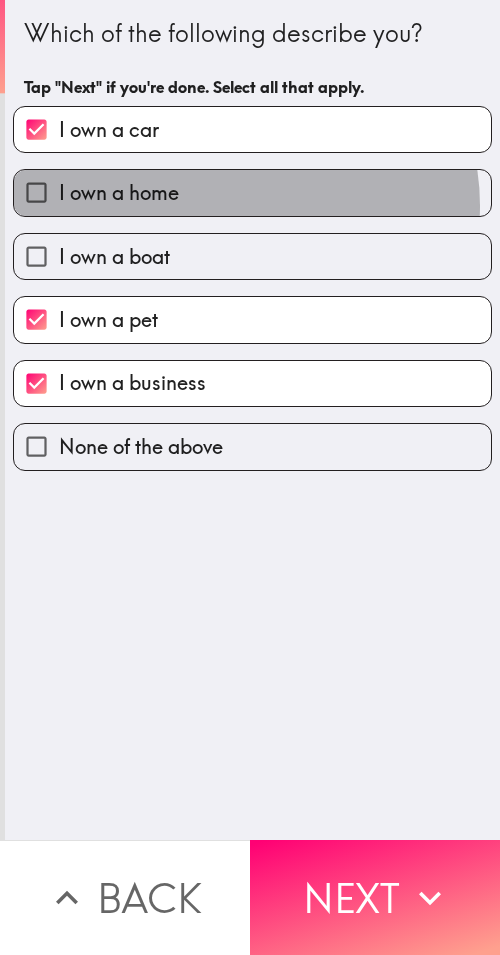 click on "I own a home" at bounding box center [252, 192] 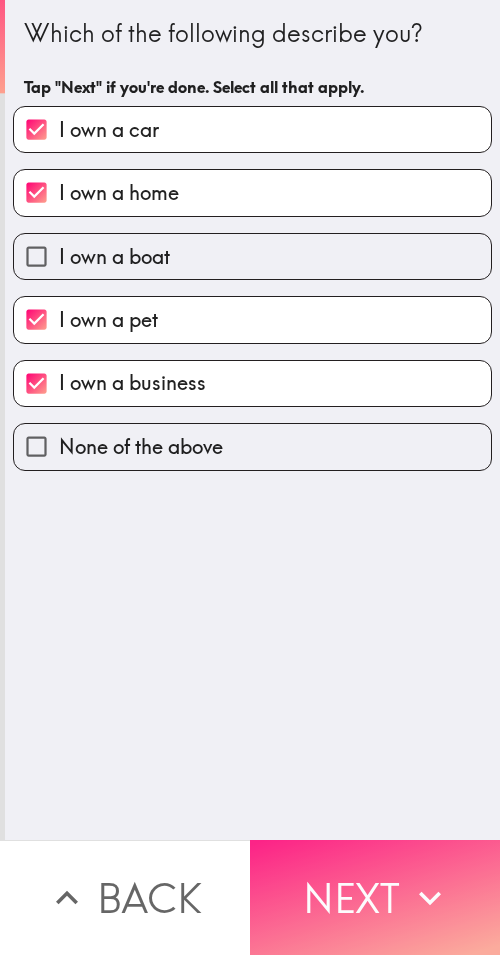 click on "Next" at bounding box center (375, 897) 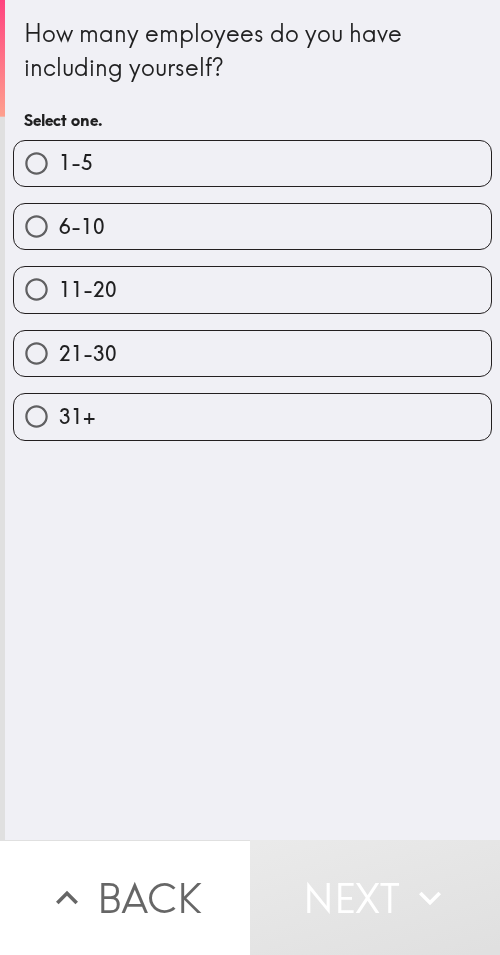 click on "1-5" at bounding box center [252, 163] 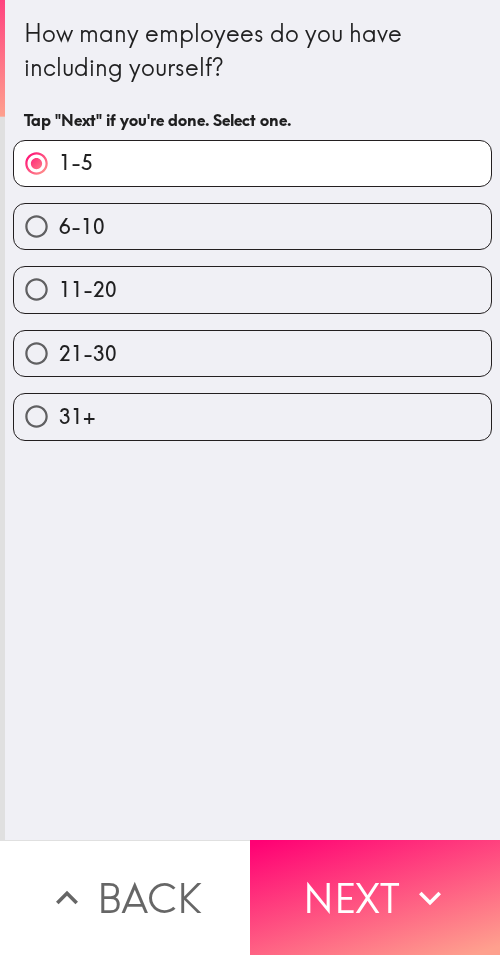 click on "Next" at bounding box center [375, 897] 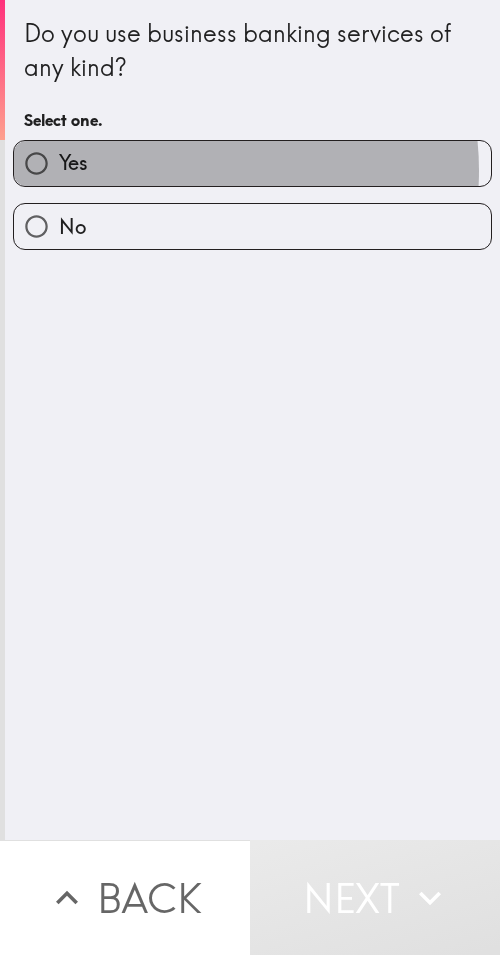 click on "Yes" at bounding box center [252, 163] 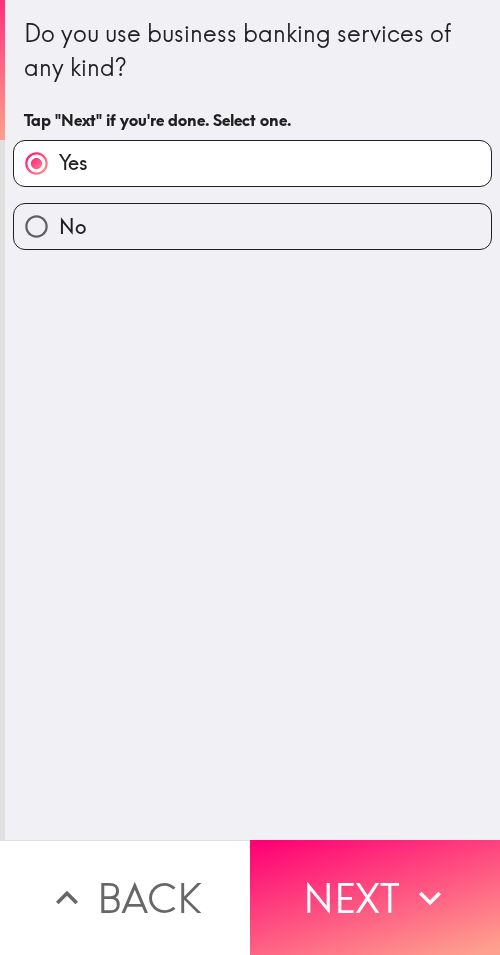 click on "Next" at bounding box center (375, 897) 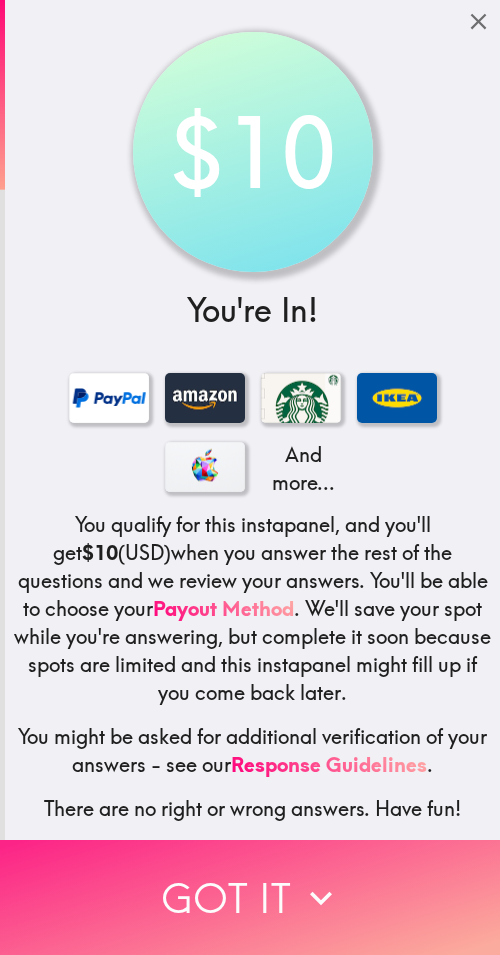 click on "Got it" at bounding box center (250, 897) 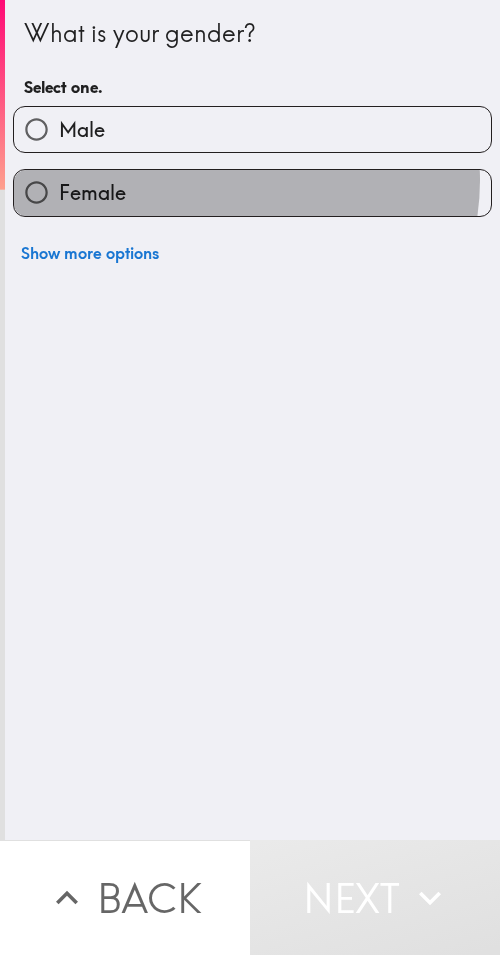 click on "Female" at bounding box center [252, 192] 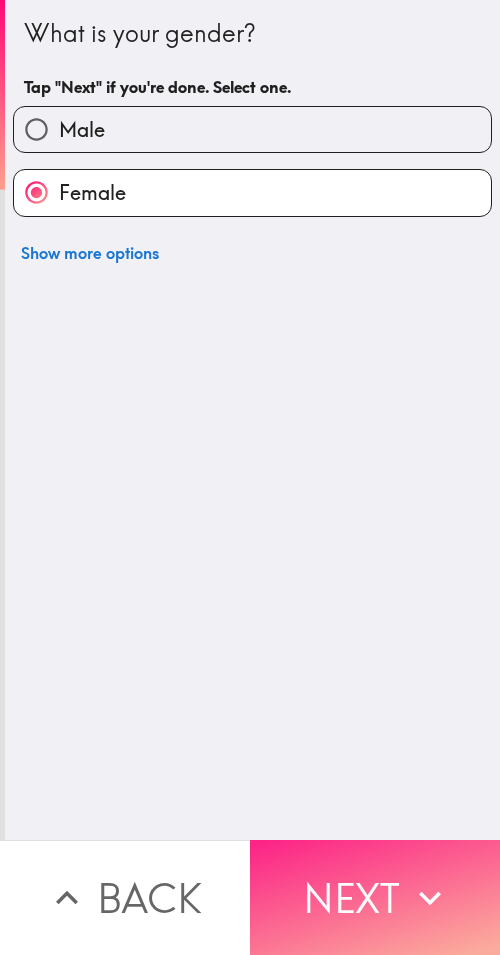 click on "Next" at bounding box center [375, 897] 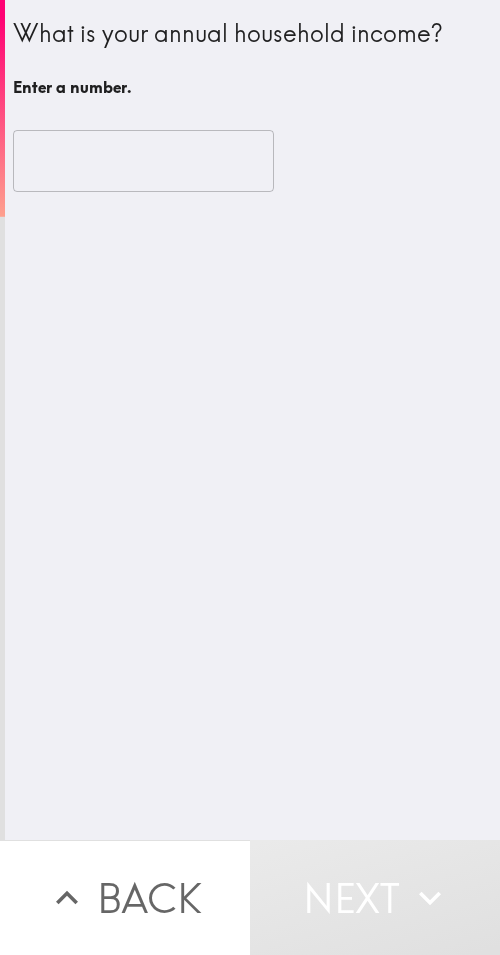 click on "Next" at bounding box center (375, 897) 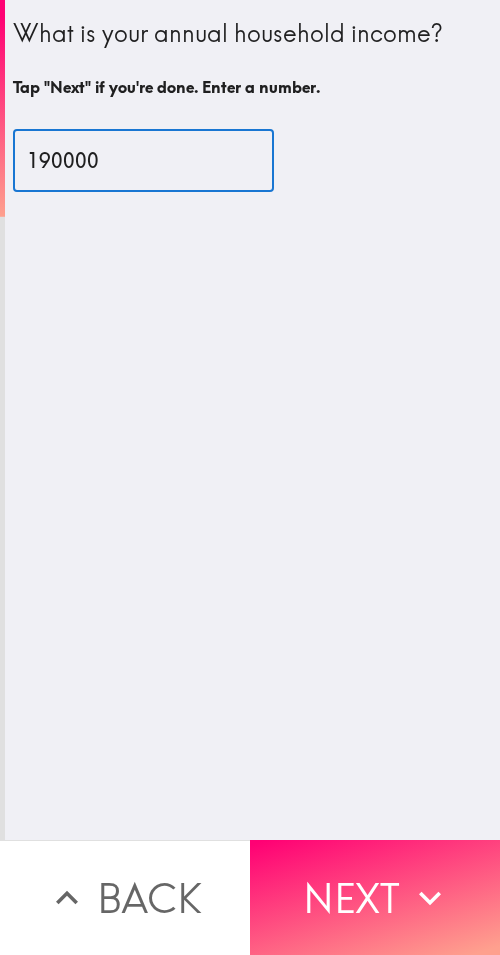 type on "190000" 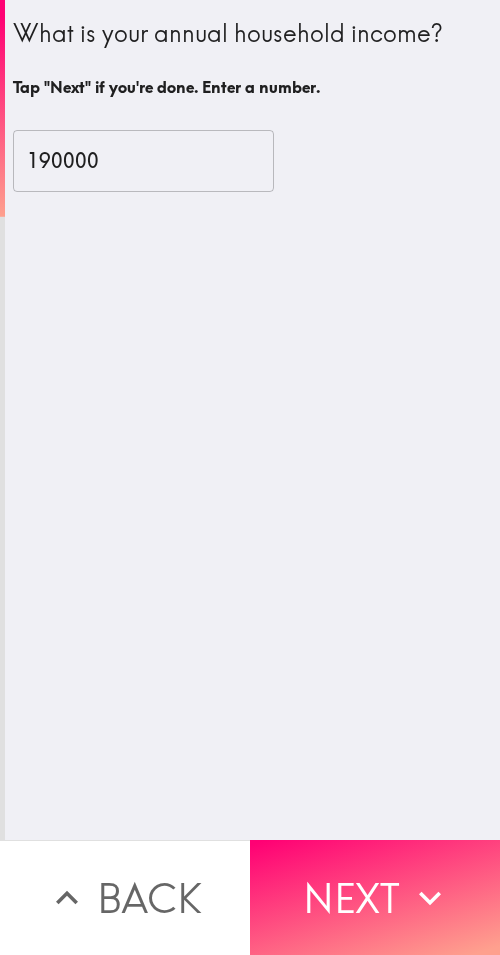 drag, startPoint x: 413, startPoint y: 893, endPoint x: 497, endPoint y: 898, distance: 84.14868 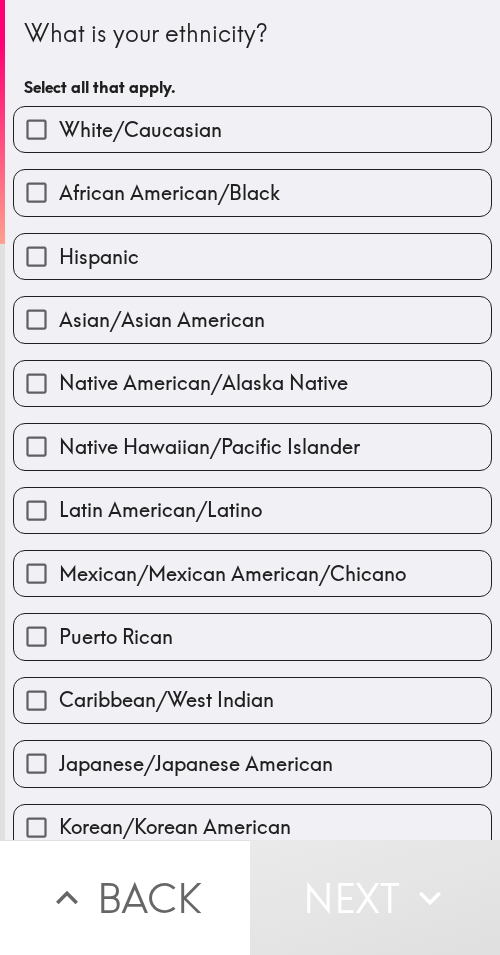 drag, startPoint x: 313, startPoint y: 62, endPoint x: 290, endPoint y: 58, distance: 23.345236 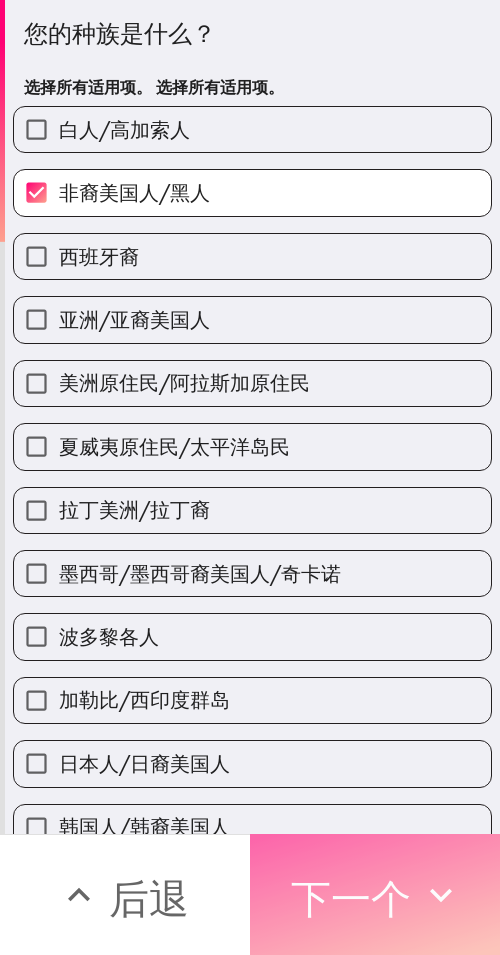 drag, startPoint x: 363, startPoint y: 871, endPoint x: 499, endPoint y: 880, distance: 136.29747 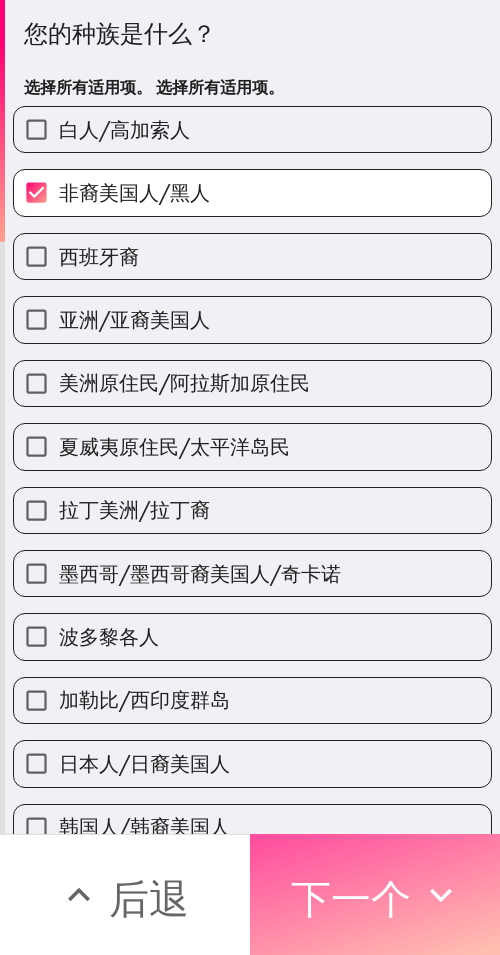 click on "下一个" at bounding box center (351, 898) 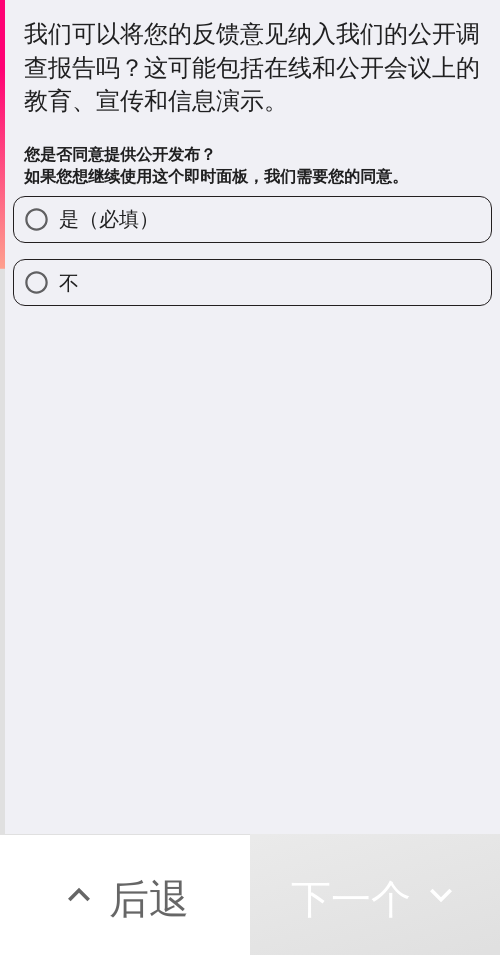 click on "是（必填）" at bounding box center (252, 219) 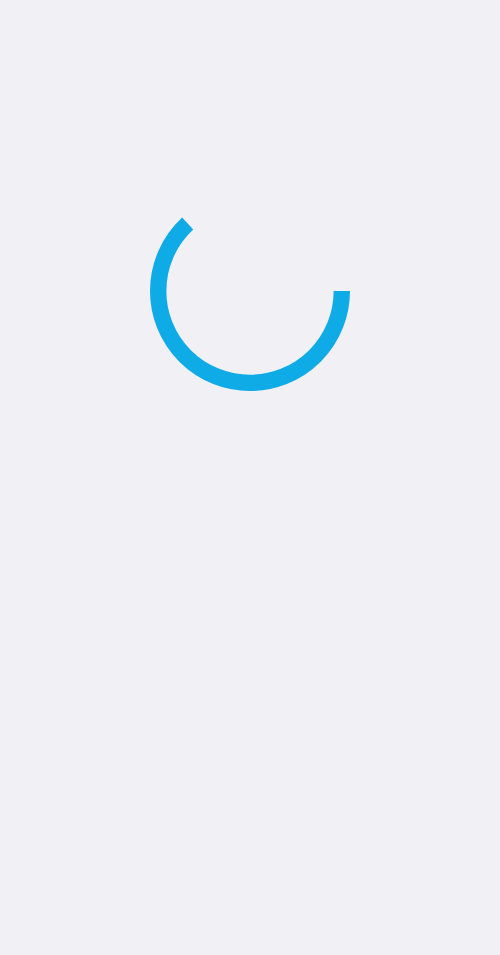 scroll, scrollTop: 0, scrollLeft: 0, axis: both 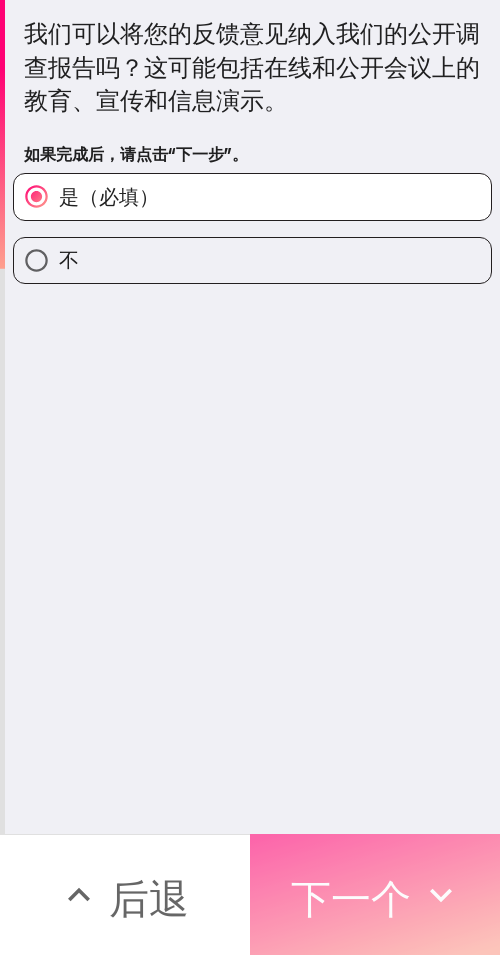 click on "下一个" at bounding box center (351, 895) 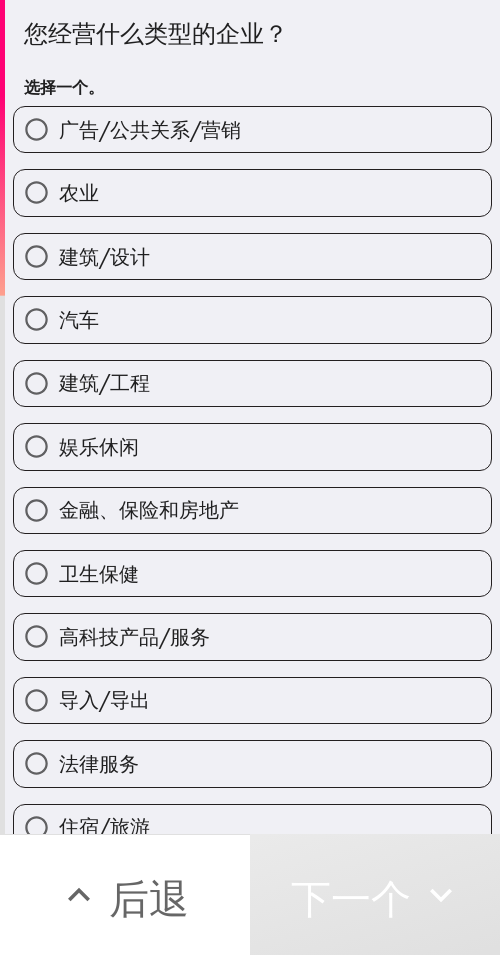 drag, startPoint x: 271, startPoint y: 448, endPoint x: 471, endPoint y: 419, distance: 202.09157 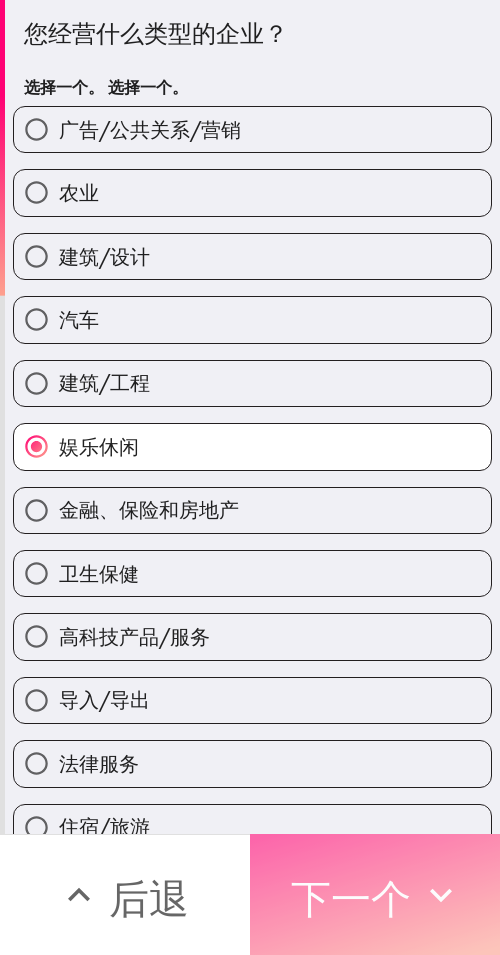 click on "下一个" at bounding box center [375, 894] 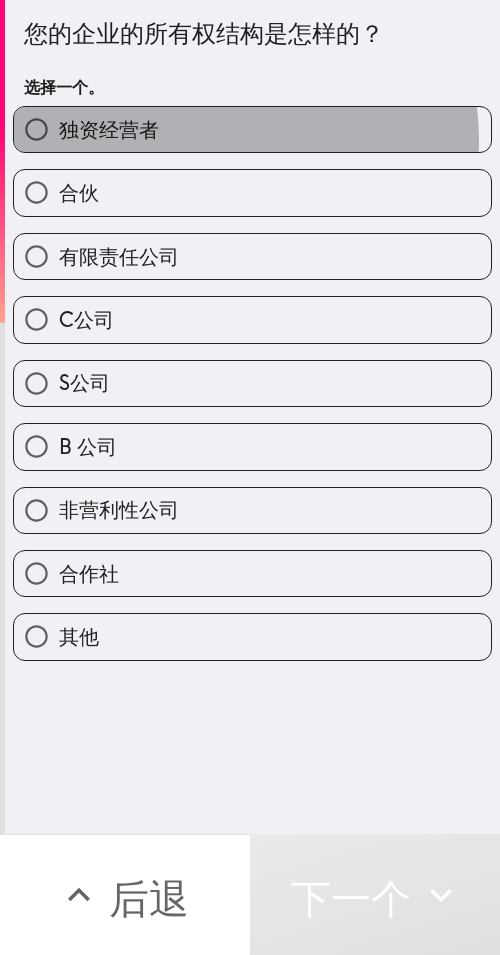 click on "独资经营者" at bounding box center [252, 129] 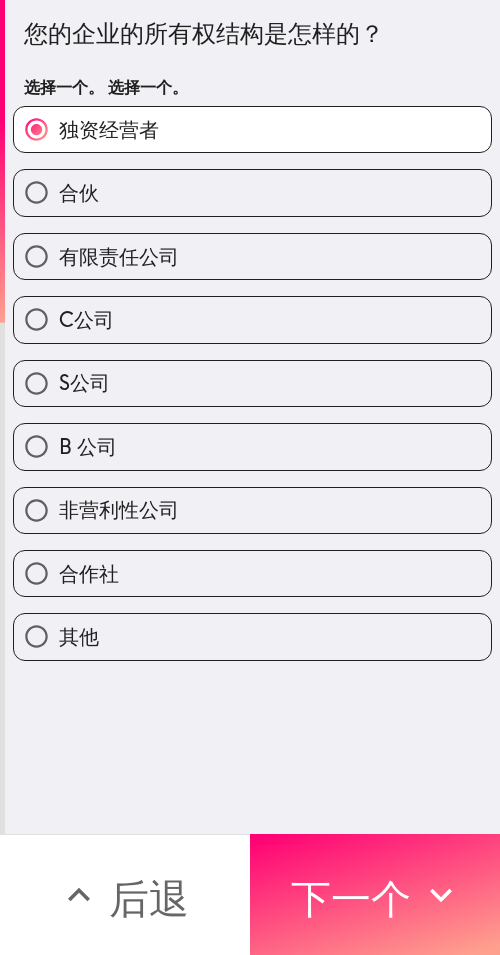 drag, startPoint x: 350, startPoint y: 894, endPoint x: 495, endPoint y: 903, distance: 145.27904 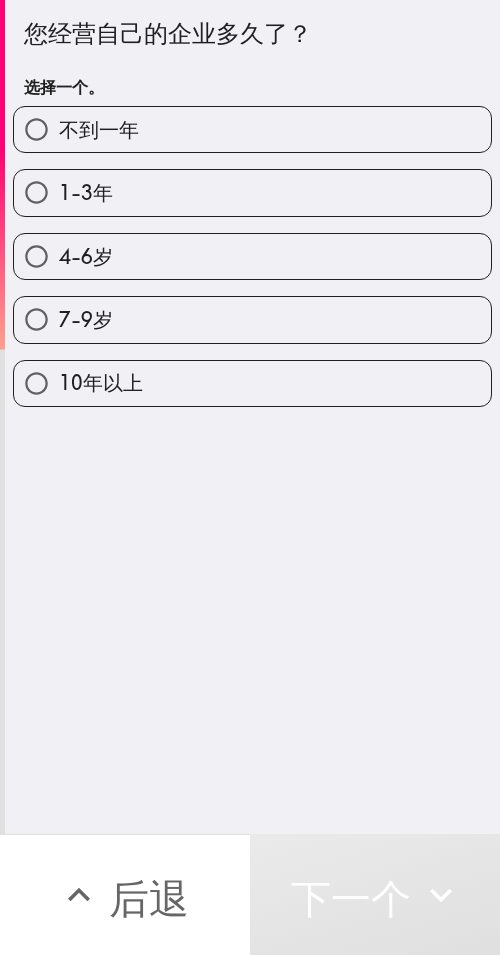 drag, startPoint x: 181, startPoint y: 214, endPoint x: 492, endPoint y: 277, distance: 317.31686 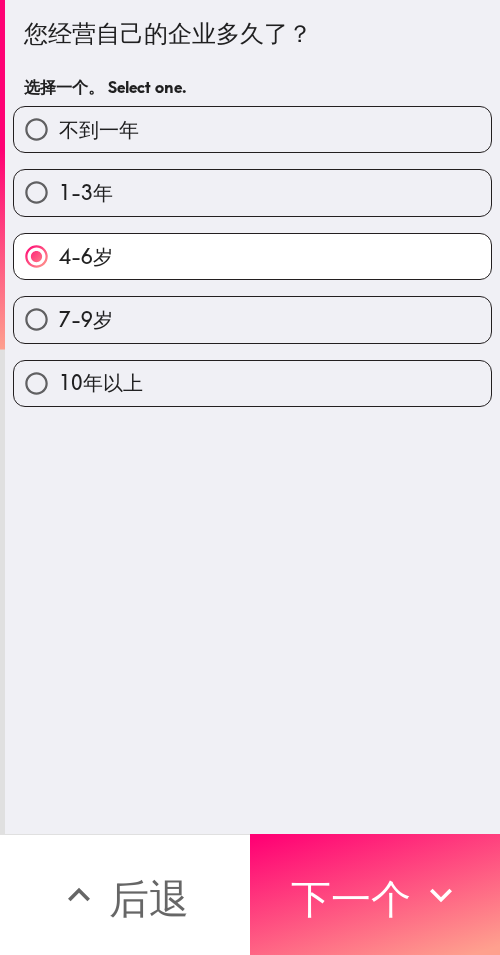 click on "您经营自己的企业多久了？ 选择一个。   Select one. 不到一年 1-3年 4-6岁 7-9岁 10年以上" at bounding box center (252, 417) 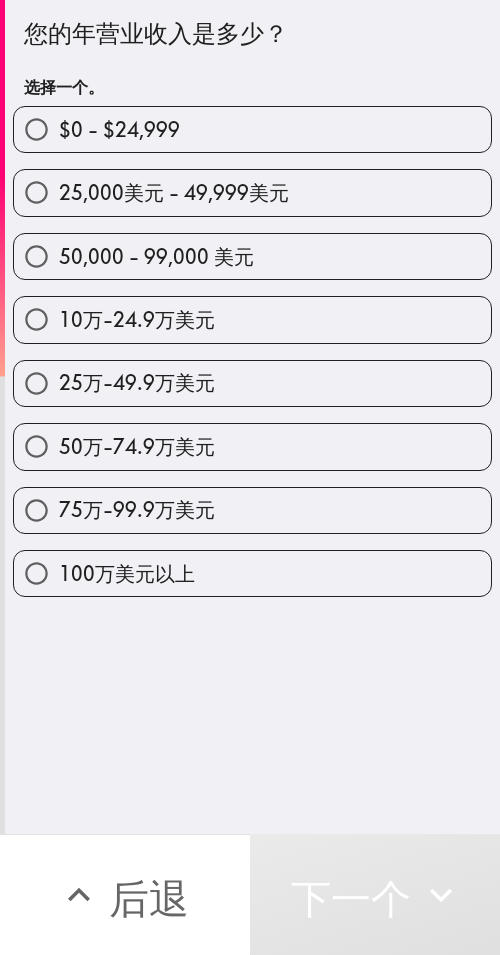 drag, startPoint x: 283, startPoint y: 383, endPoint x: 489, endPoint y: 410, distance: 207.76189 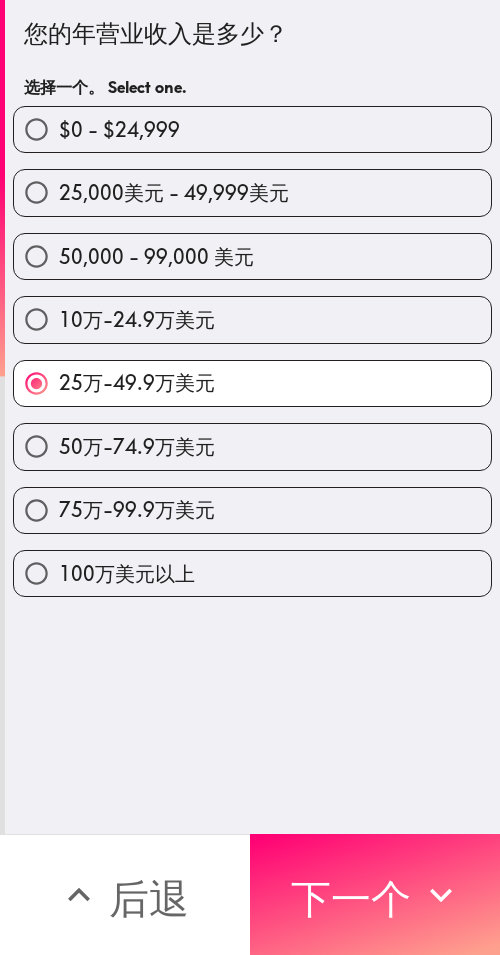 click on "下一个" at bounding box center [351, 898] 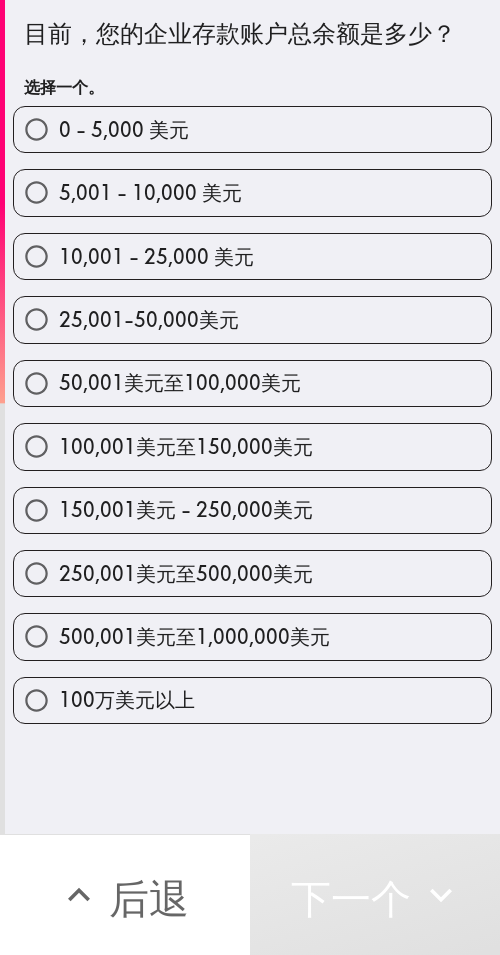 drag, startPoint x: 214, startPoint y: 551, endPoint x: 392, endPoint y: 563, distance: 178.40404 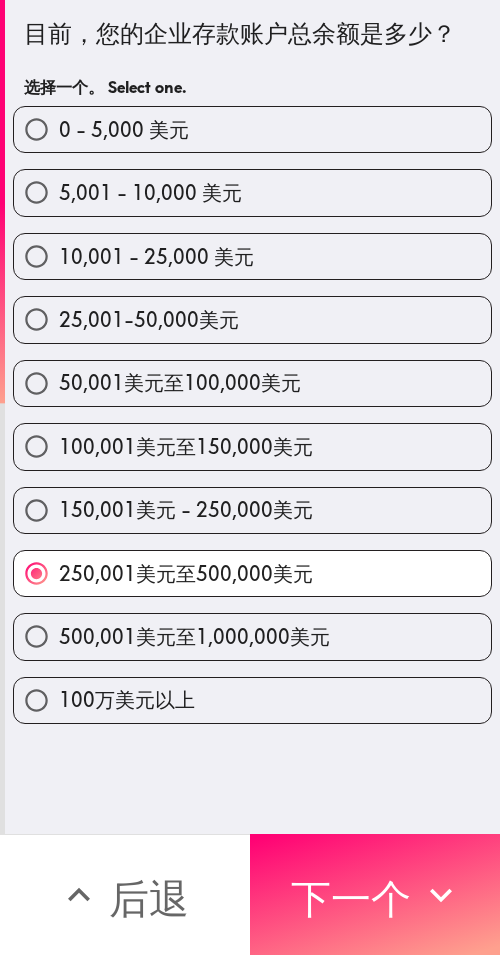 drag, startPoint x: 369, startPoint y: 883, endPoint x: 497, endPoint y: 883, distance: 128 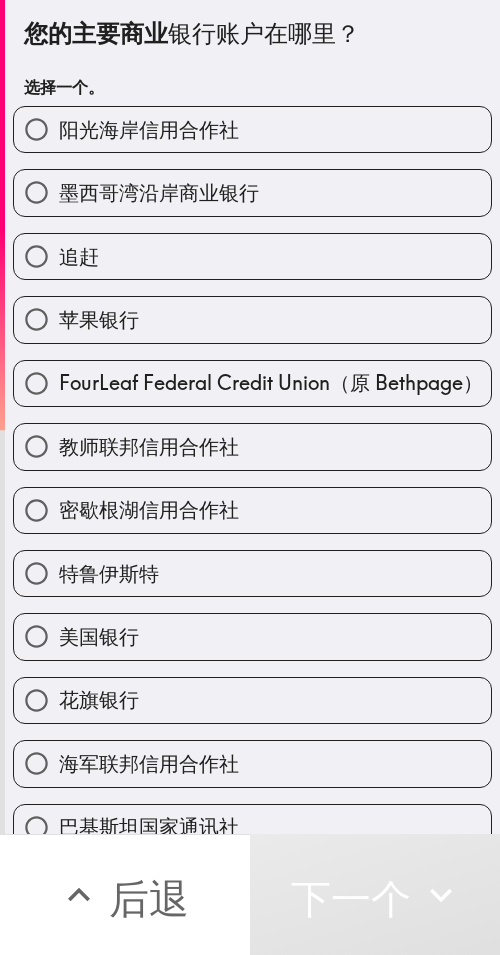 drag, startPoint x: 181, startPoint y: 622, endPoint x: 316, endPoint y: 647, distance: 137.2953 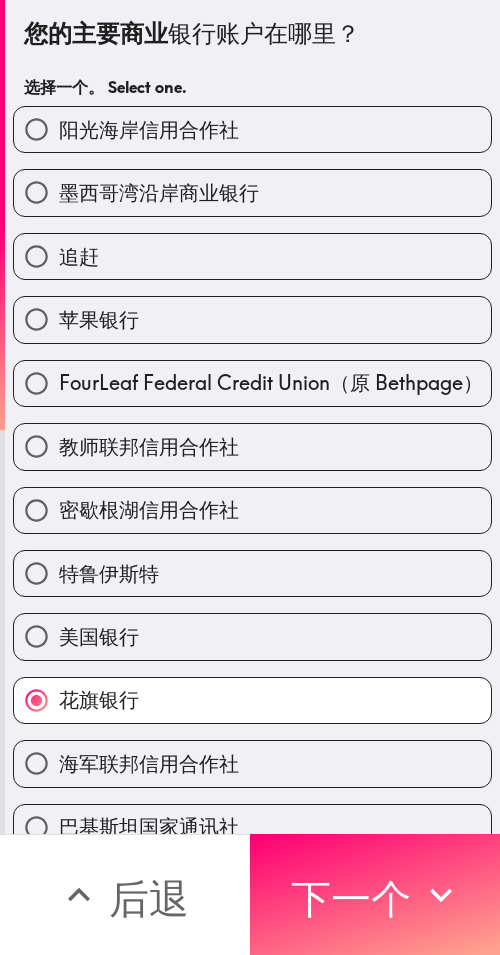 drag, startPoint x: 338, startPoint y: 882, endPoint x: 499, endPoint y: 894, distance: 161.44658 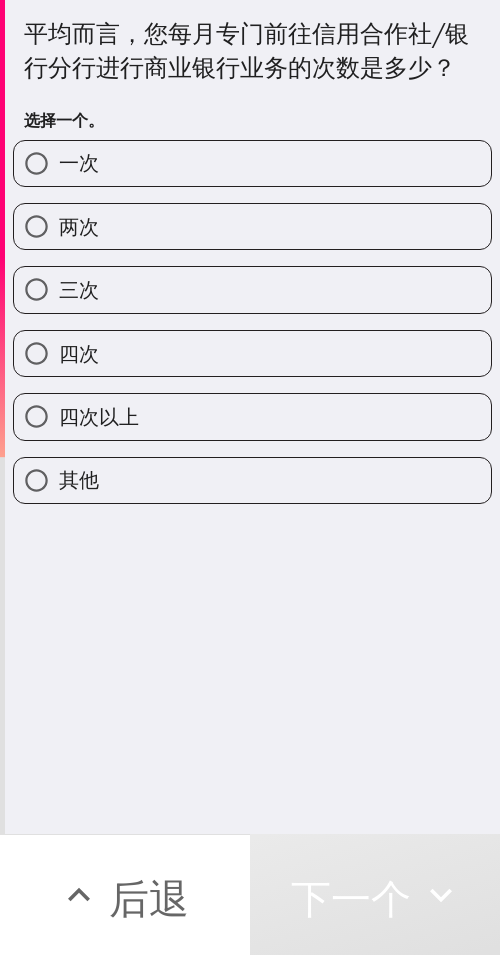 drag, startPoint x: 194, startPoint y: 411, endPoint x: 496, endPoint y: 429, distance: 302.53595 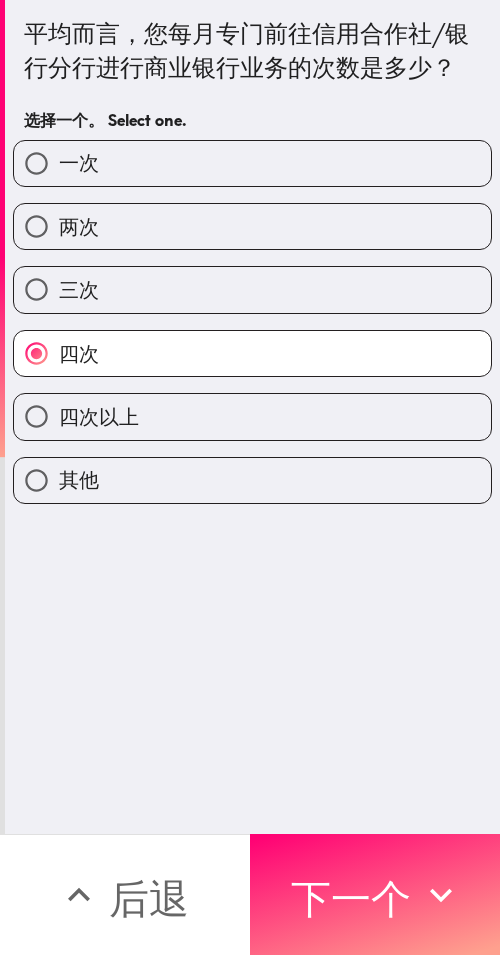 drag, startPoint x: 386, startPoint y: 870, endPoint x: 497, endPoint y: 872, distance: 111.01801 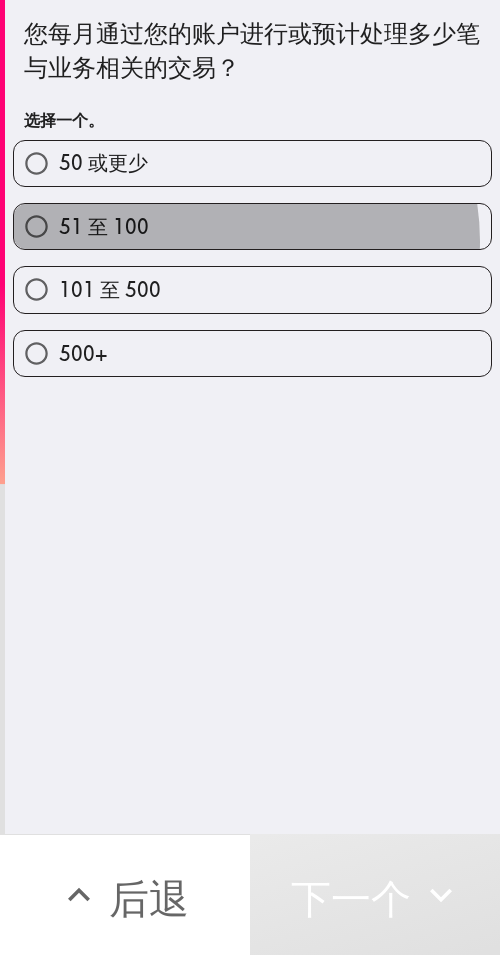 drag, startPoint x: 224, startPoint y: 241, endPoint x: 499, endPoint y: 260, distance: 275.65558 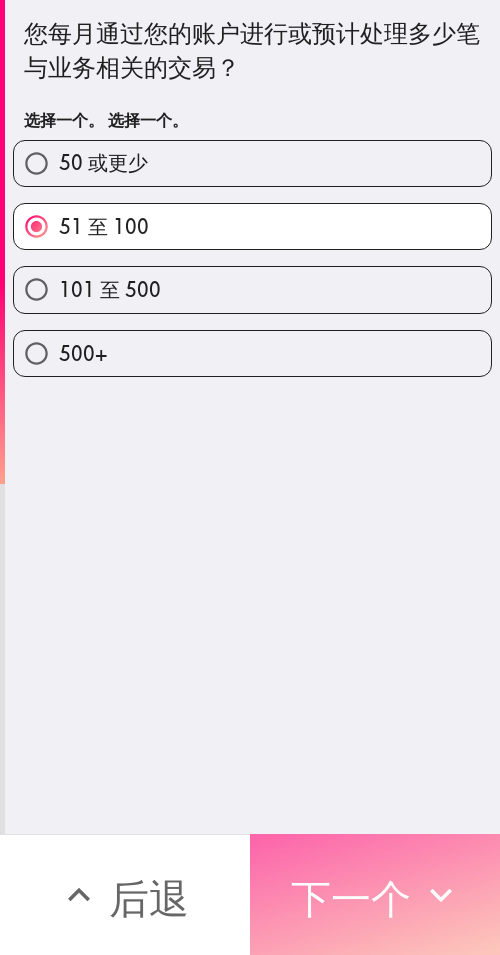 click on "下一个" at bounding box center (351, 898) 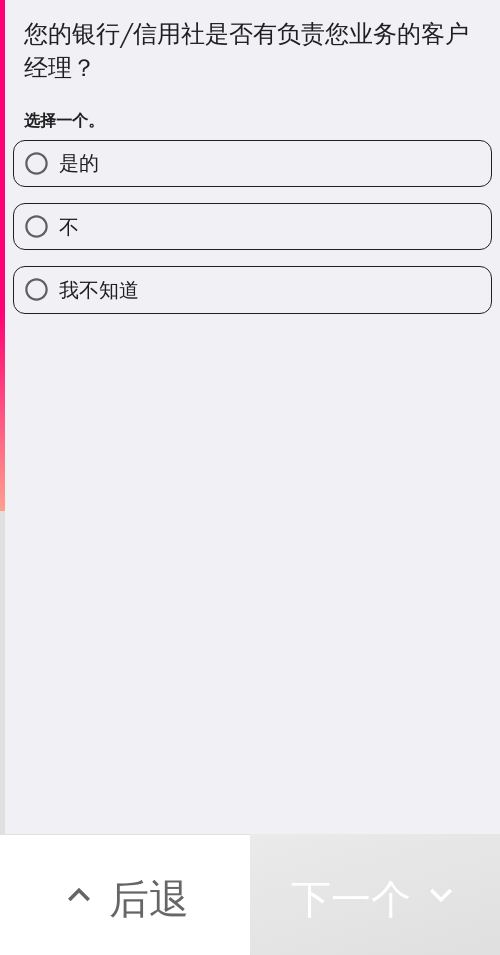 drag, startPoint x: 181, startPoint y: 174, endPoint x: 495, endPoint y: 174, distance: 314 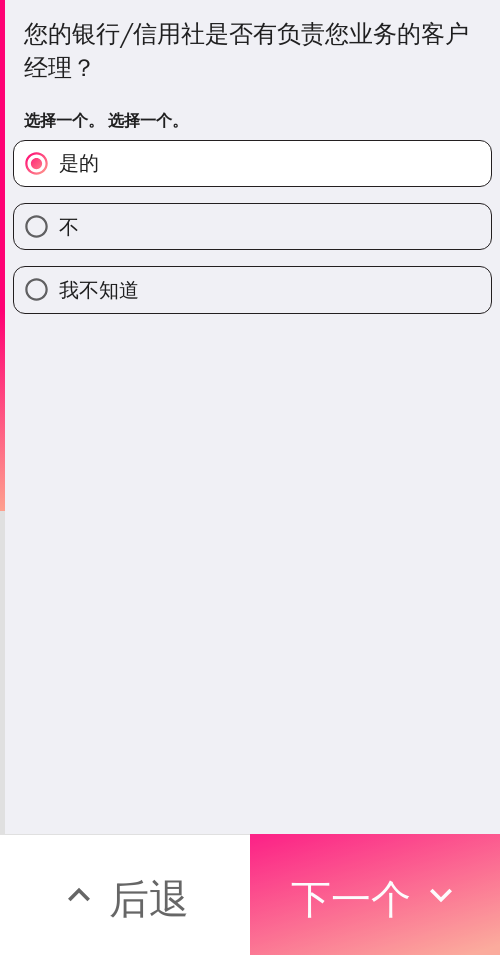 click on "下一个" at bounding box center [351, 898] 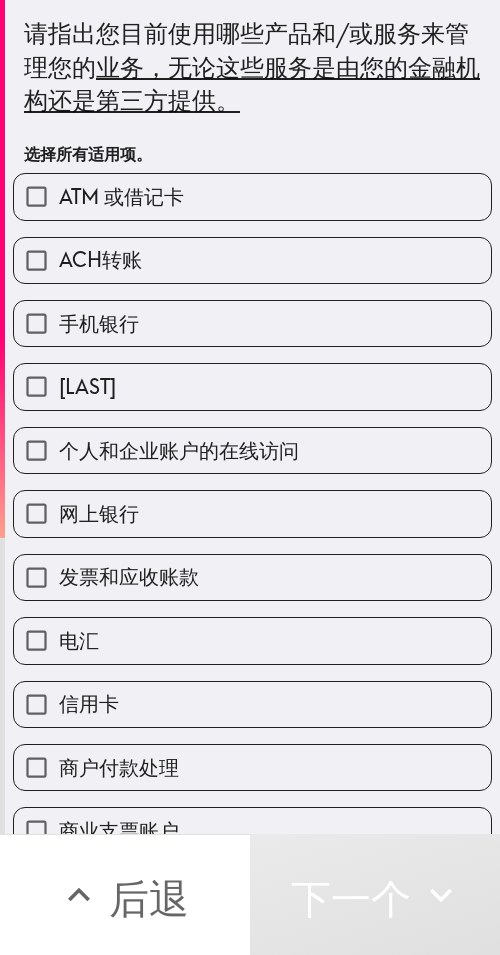 click on "手机银行" at bounding box center [244, 315] 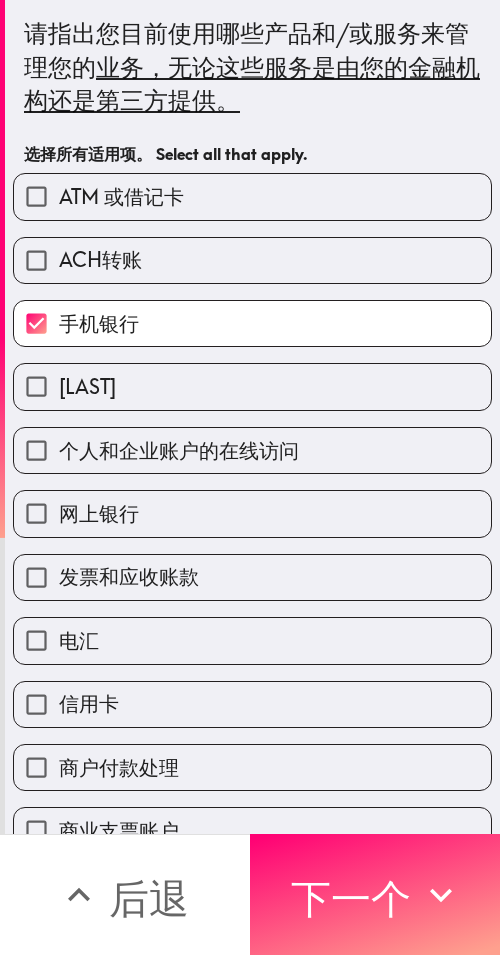 click on "ACH转账" at bounding box center (252, 260) 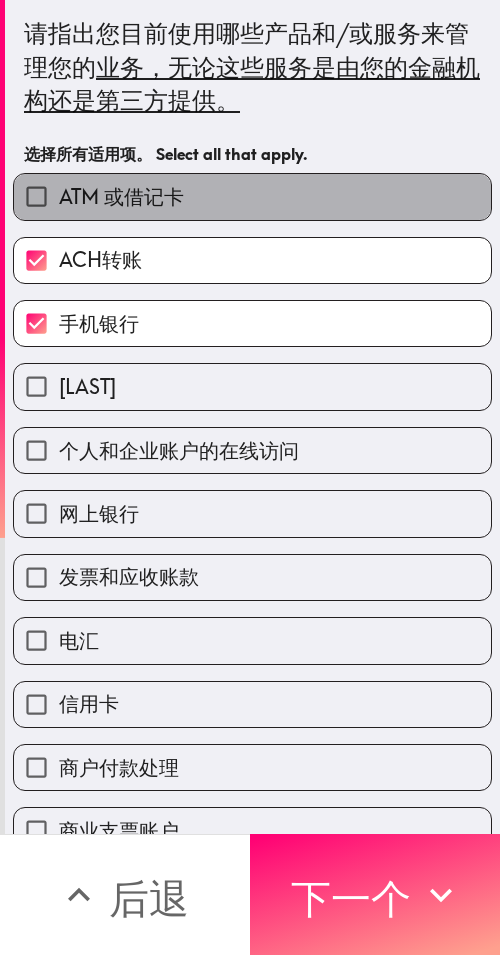 click on "ATM 或借记卡" at bounding box center (252, 196) 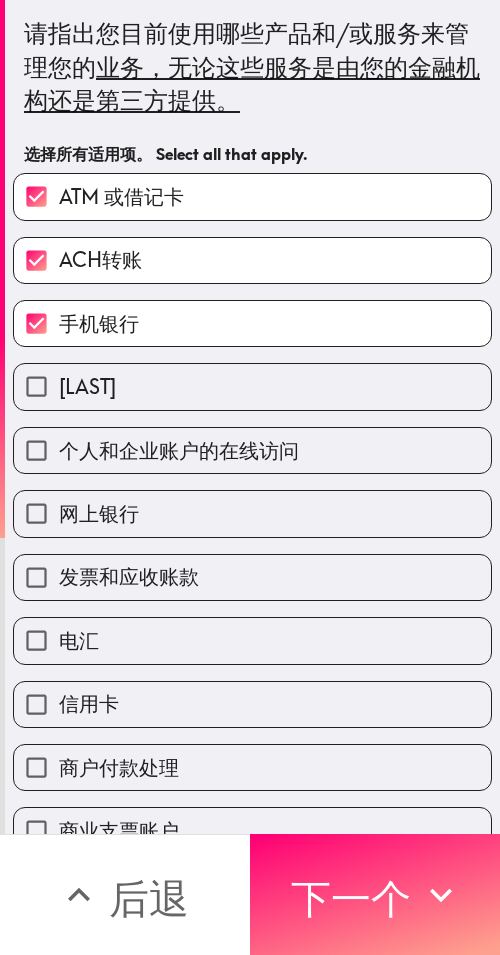 click on "信用卡" at bounding box center [244, 696] 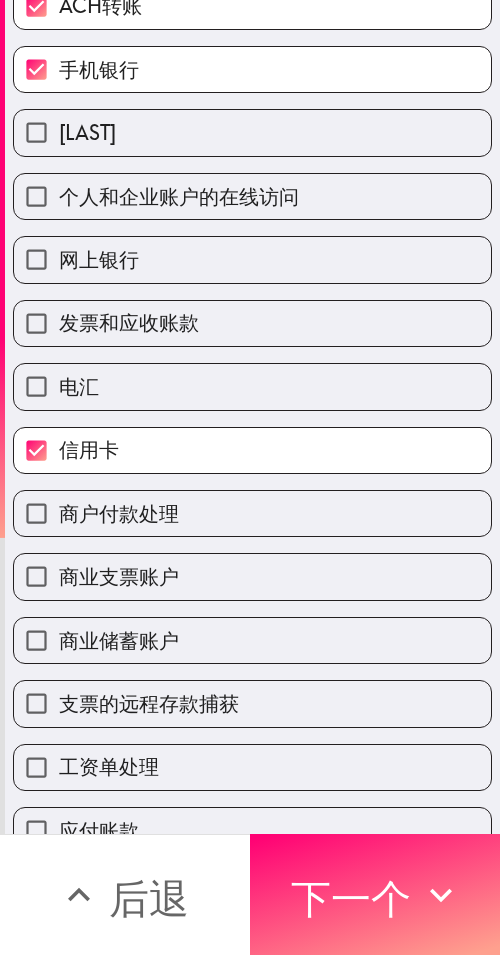 scroll, scrollTop: 353, scrollLeft: 0, axis: vertical 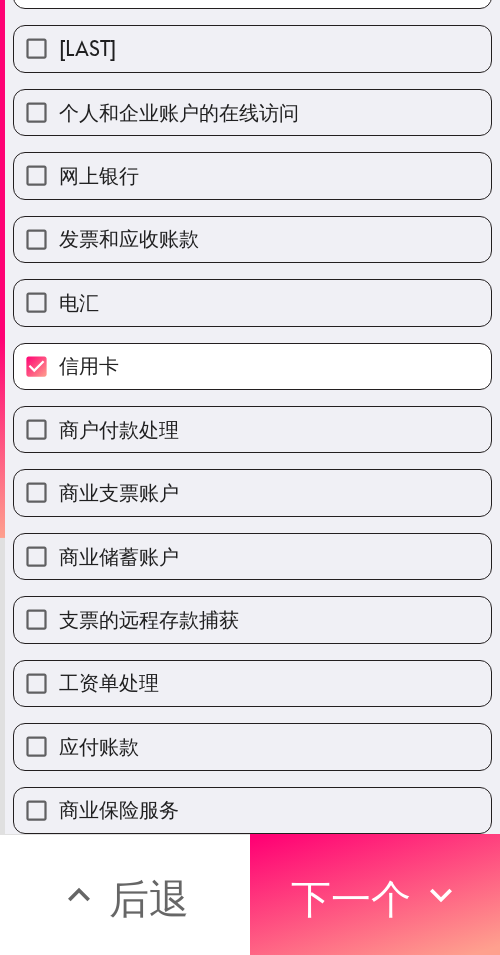 click on "工资单处理" at bounding box center [252, 683] 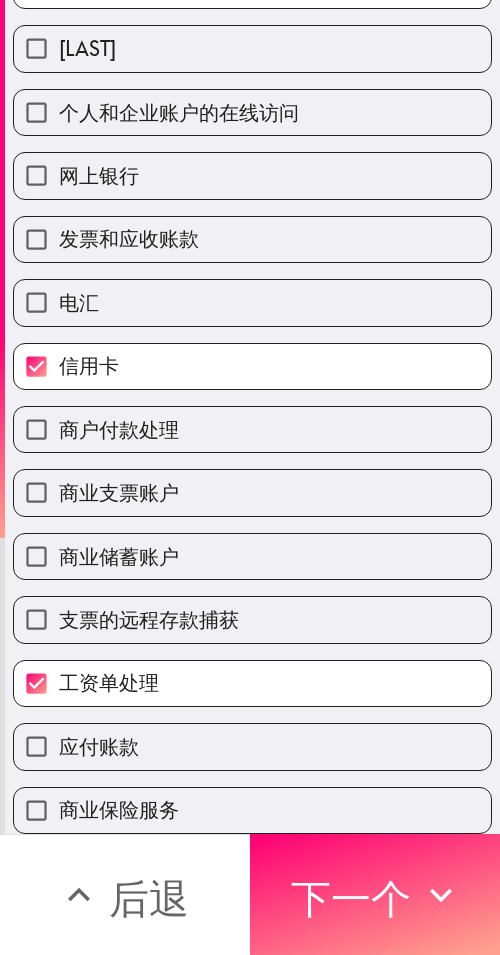 click on "商业保险服务" at bounding box center (252, 810) 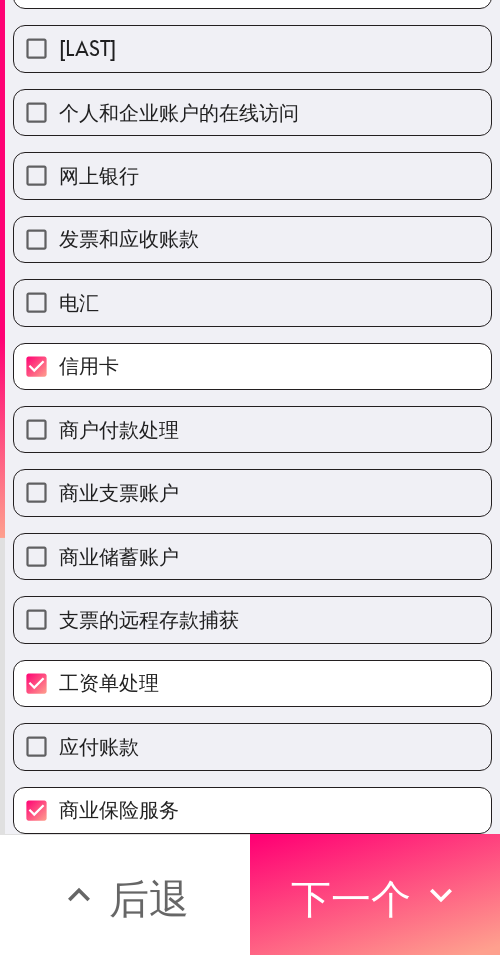 click on "商业储蓄账户" at bounding box center (252, 556) 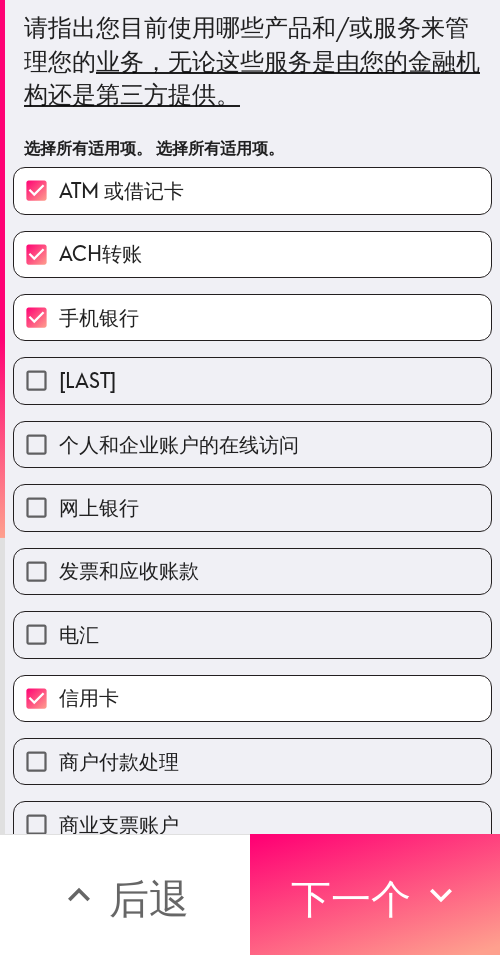 scroll, scrollTop: 0, scrollLeft: 0, axis: both 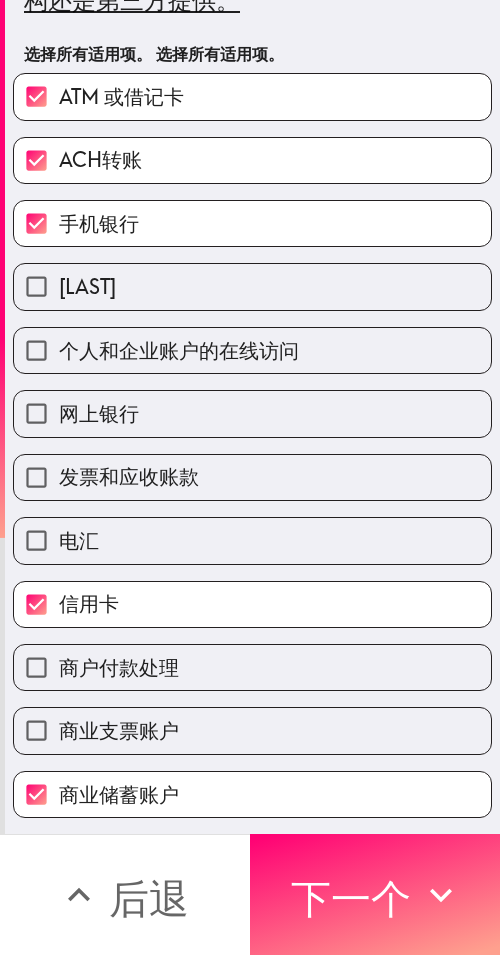 click on "网上银行" at bounding box center [252, 413] 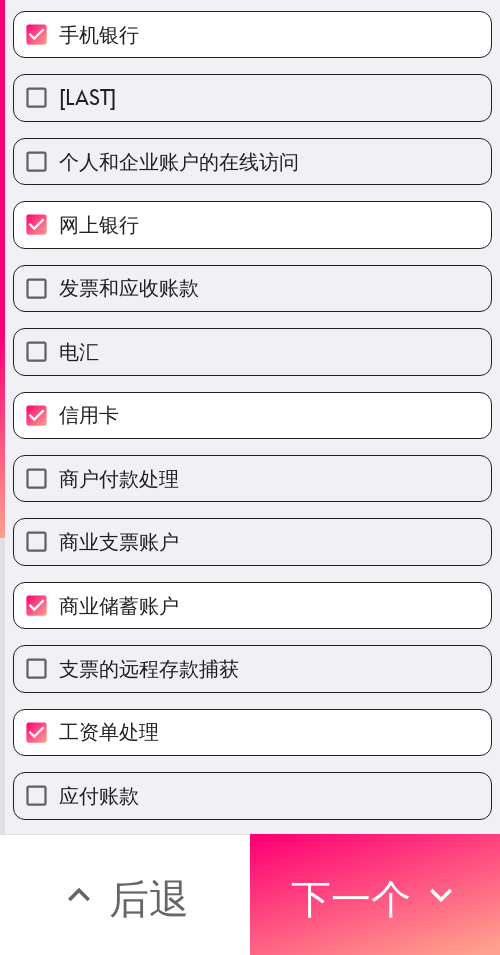 scroll, scrollTop: 353, scrollLeft: 0, axis: vertical 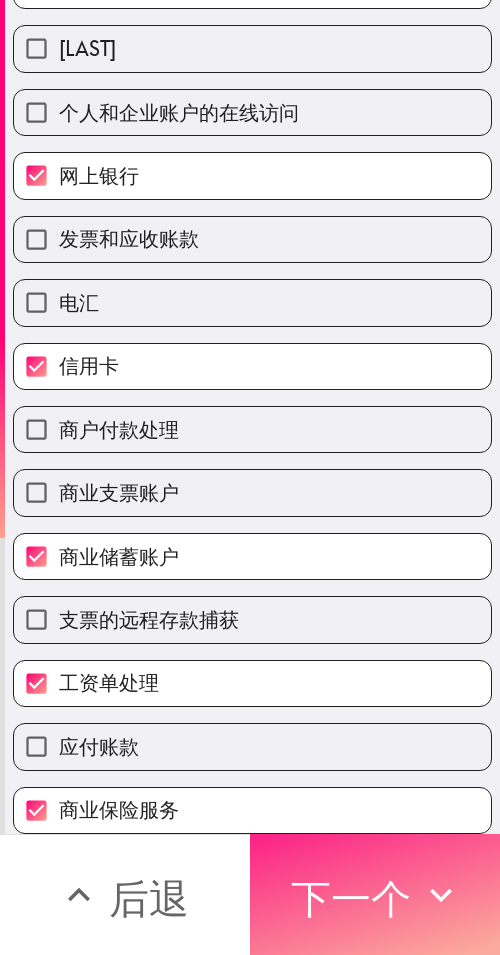 click 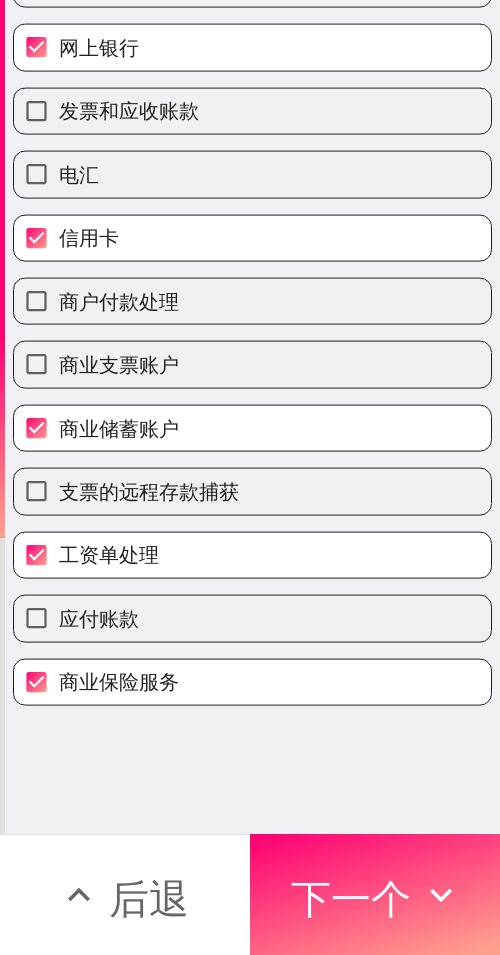 scroll, scrollTop: 35, scrollLeft: 0, axis: vertical 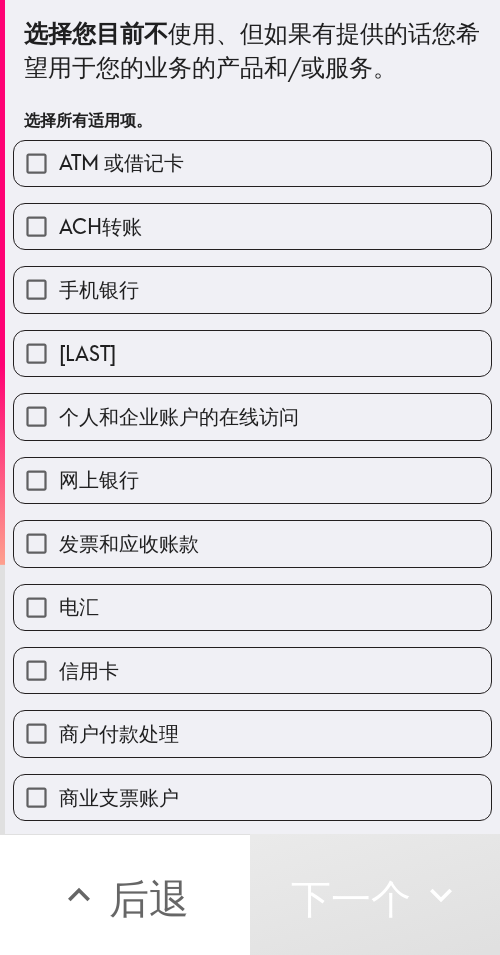 click on "个人和企业账户的在线访问" at bounding box center [244, 408] 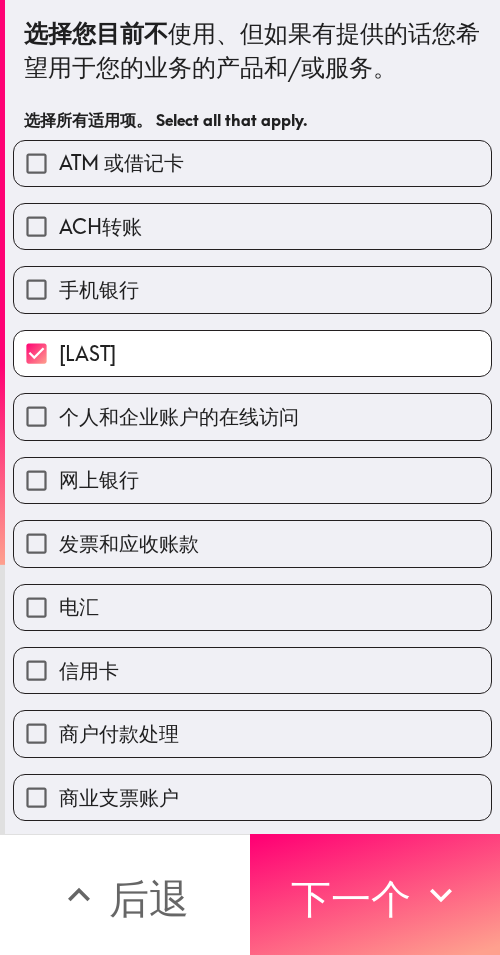 click on "个人和企业账户的在线访问" at bounding box center (179, 416) 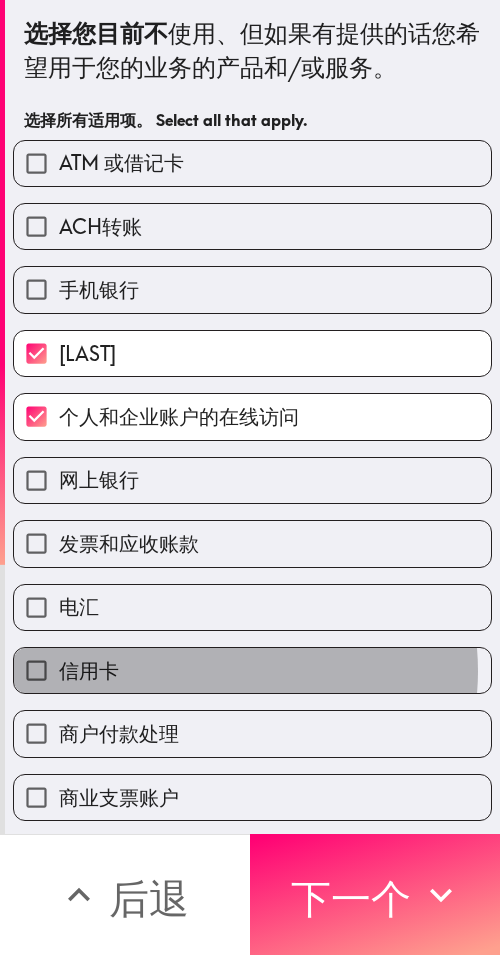 click on "信用卡" at bounding box center [252, 670] 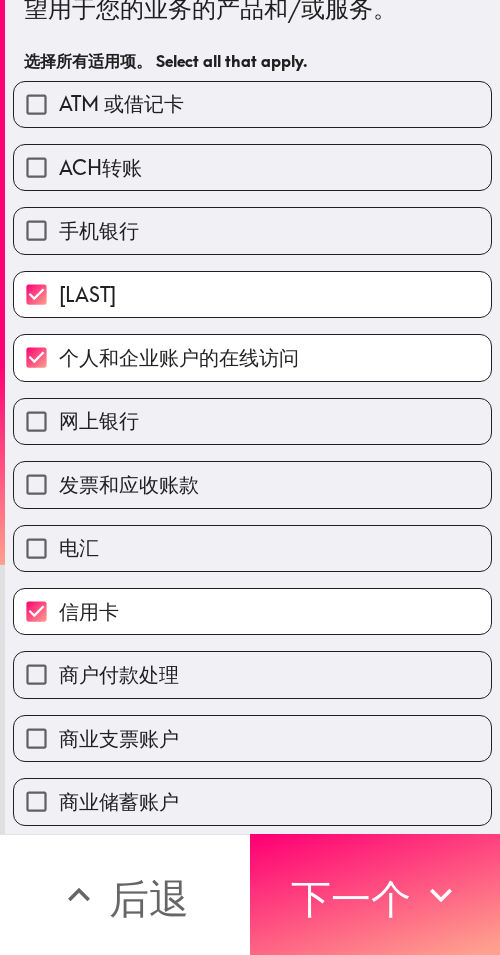 scroll, scrollTop: 393, scrollLeft: 0, axis: vertical 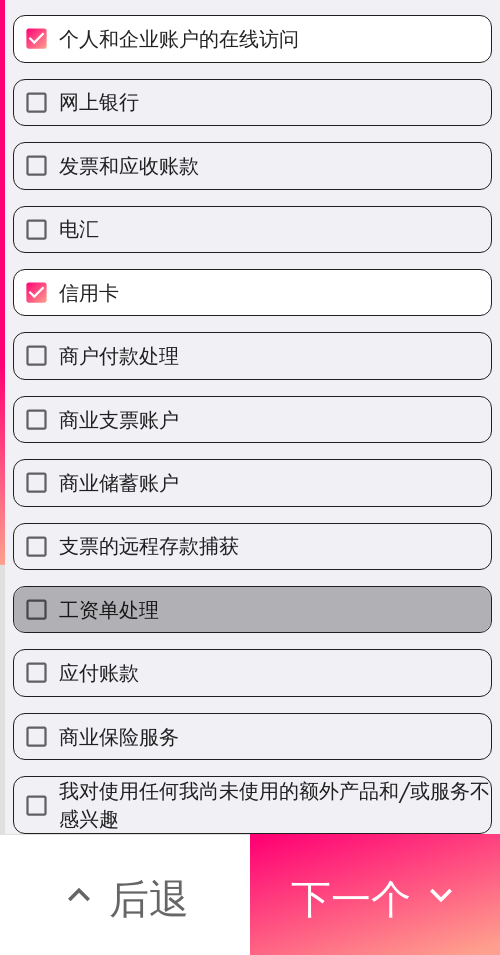 click on "工资单处理" at bounding box center (252, 609) 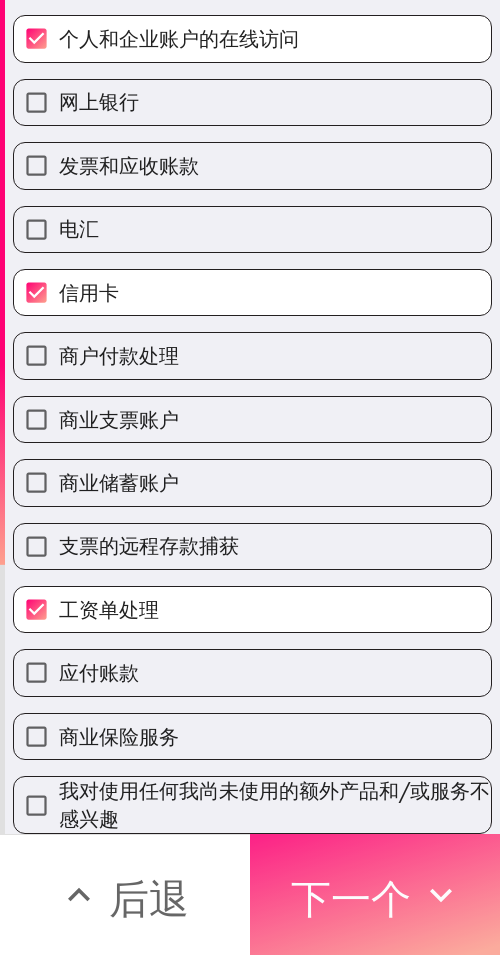 click on "下一个" at bounding box center (351, 898) 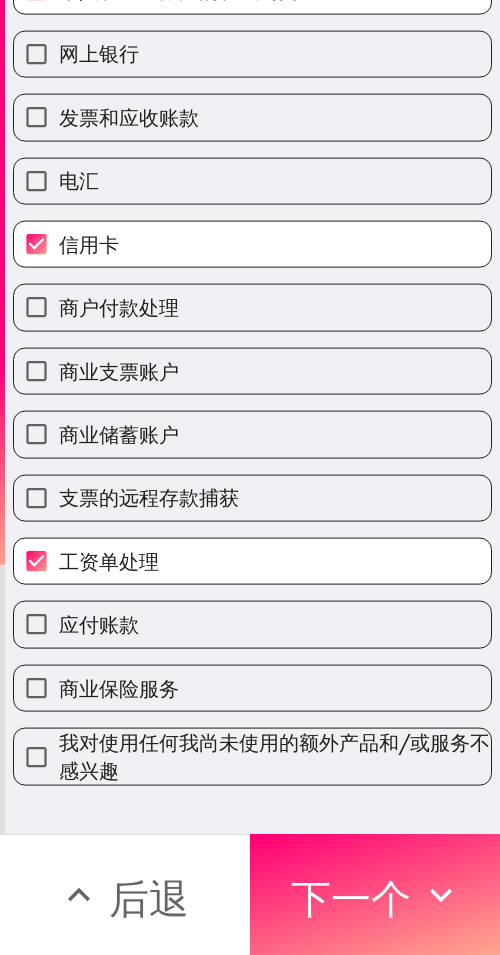 scroll, scrollTop: 103, scrollLeft: 0, axis: vertical 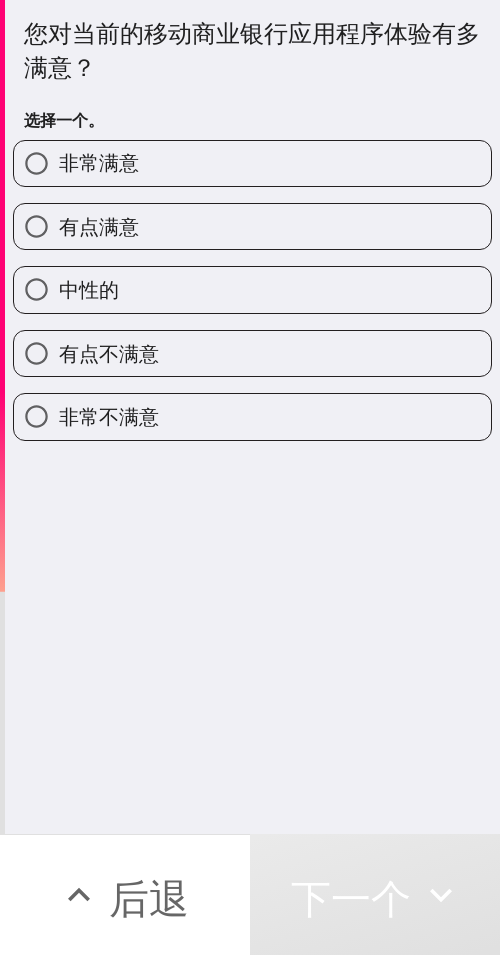 click on "非常满意" at bounding box center [252, 163] 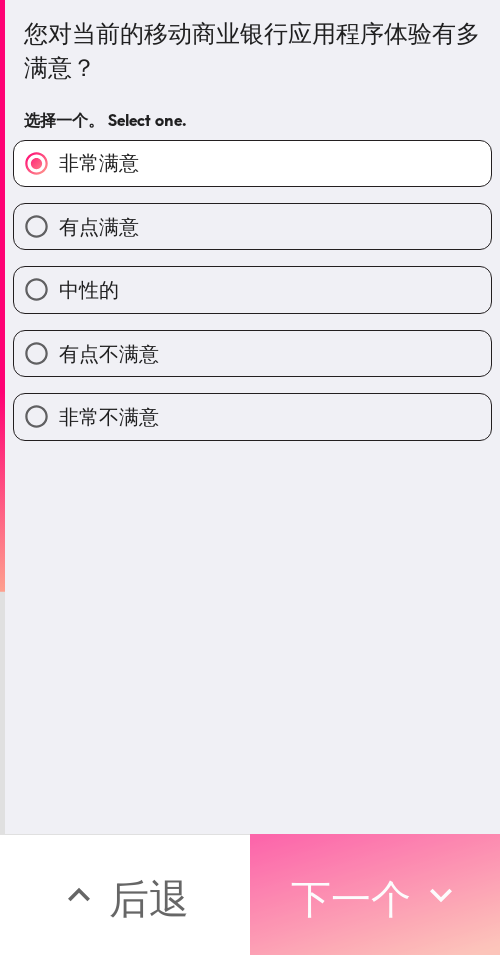 click 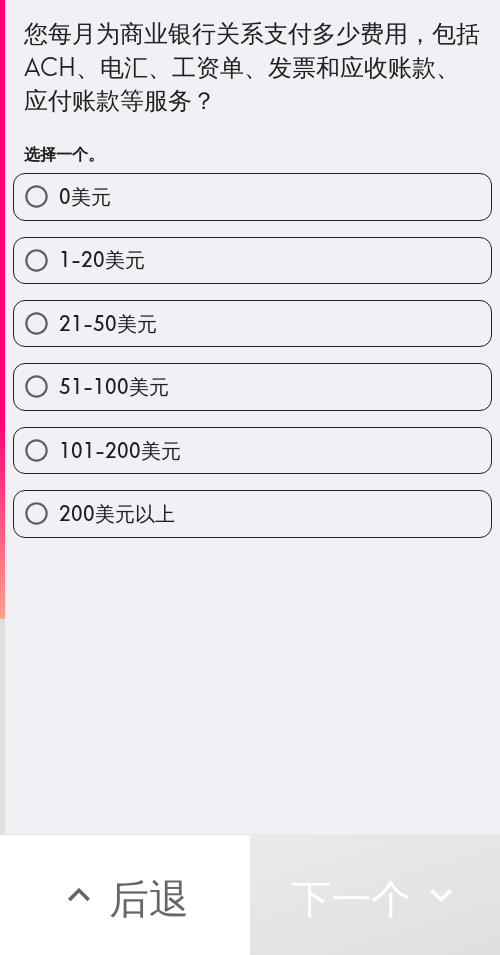 drag, startPoint x: 292, startPoint y: 340, endPoint x: 499, endPoint y: 375, distance: 209.93808 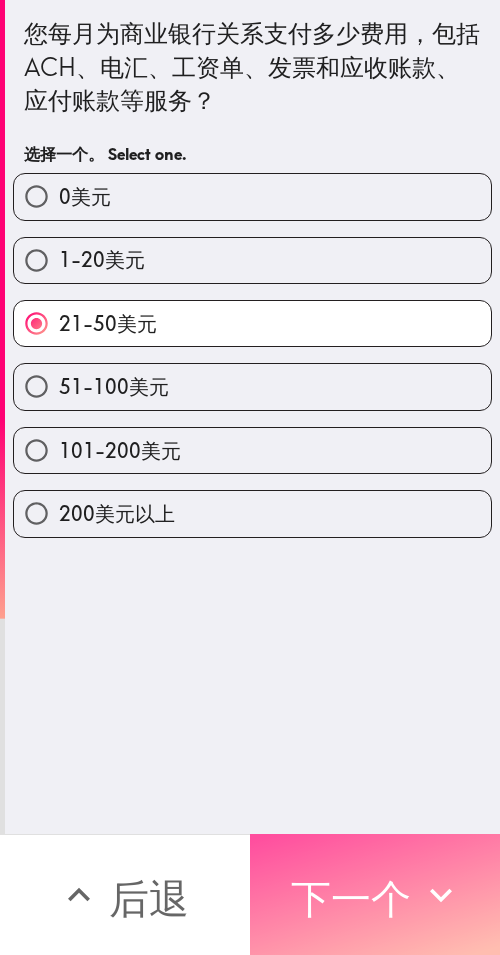 drag, startPoint x: 423, startPoint y: 870, endPoint x: 498, endPoint y: 868, distance: 75.026665 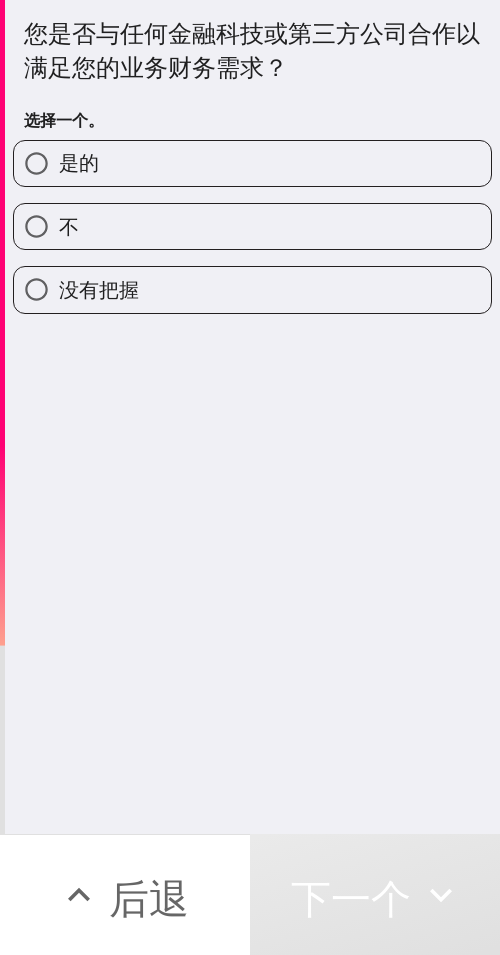 drag, startPoint x: 194, startPoint y: 223, endPoint x: 494, endPoint y: 245, distance: 300.80557 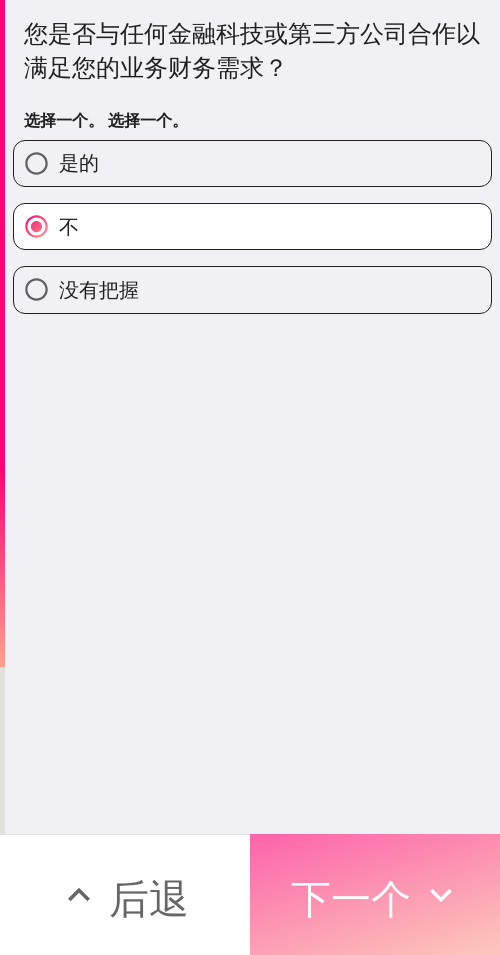 click 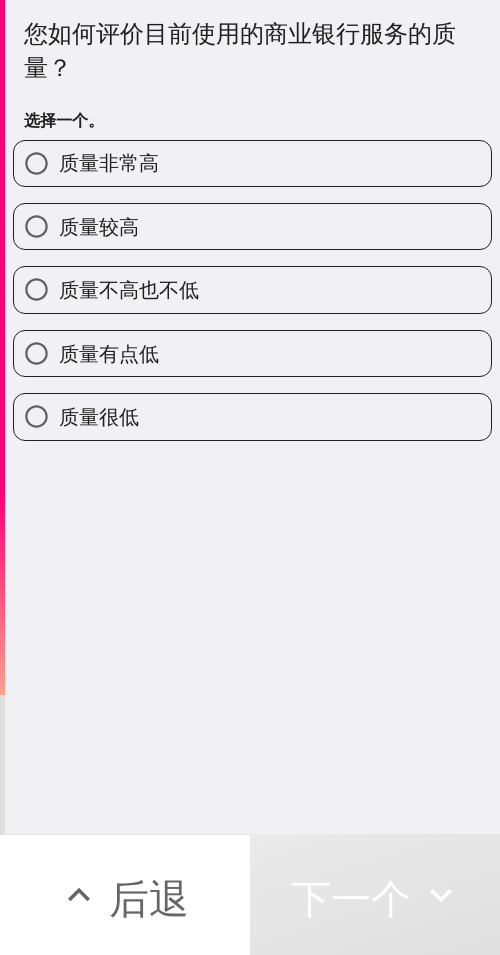 drag, startPoint x: 196, startPoint y: 165, endPoint x: 314, endPoint y: 174, distance: 118.34272 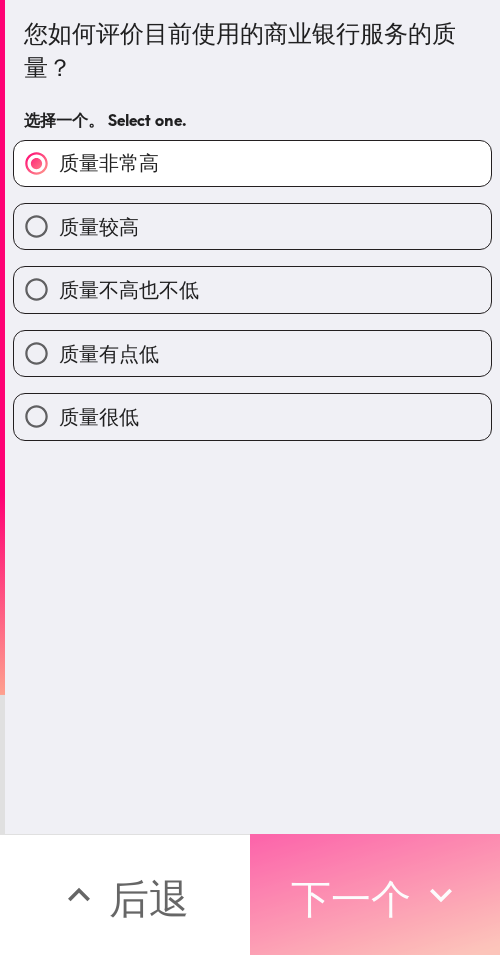 click on "下一个" at bounding box center (351, 898) 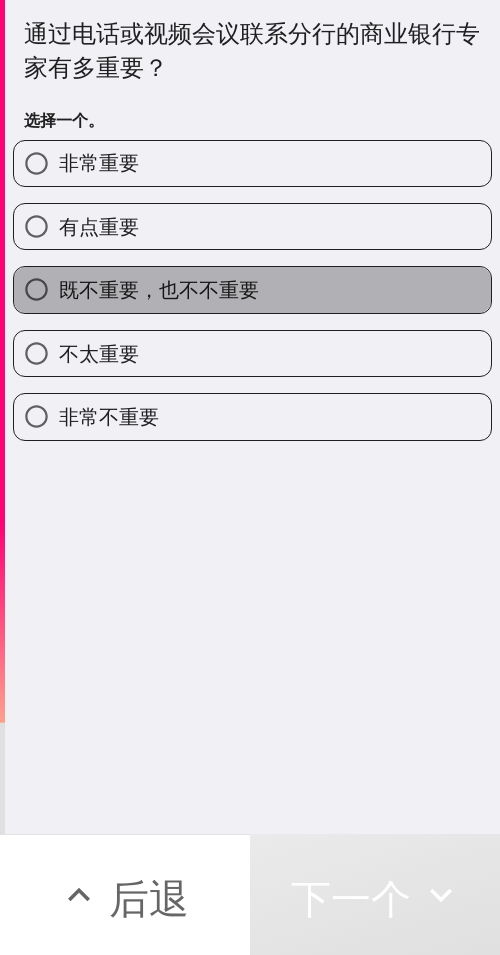 drag, startPoint x: 253, startPoint y: 280, endPoint x: 275, endPoint y: 283, distance: 22.203604 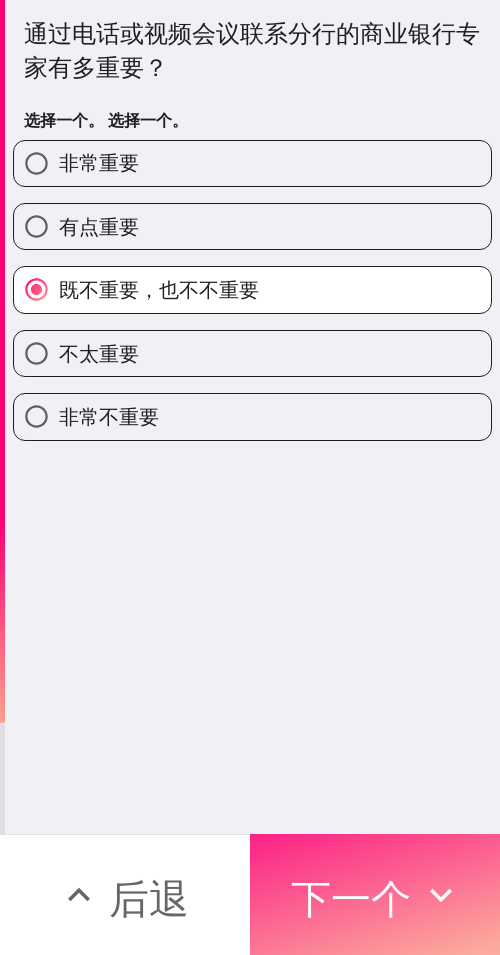 drag, startPoint x: 403, startPoint y: 883, endPoint x: 420, endPoint y: 883, distance: 17 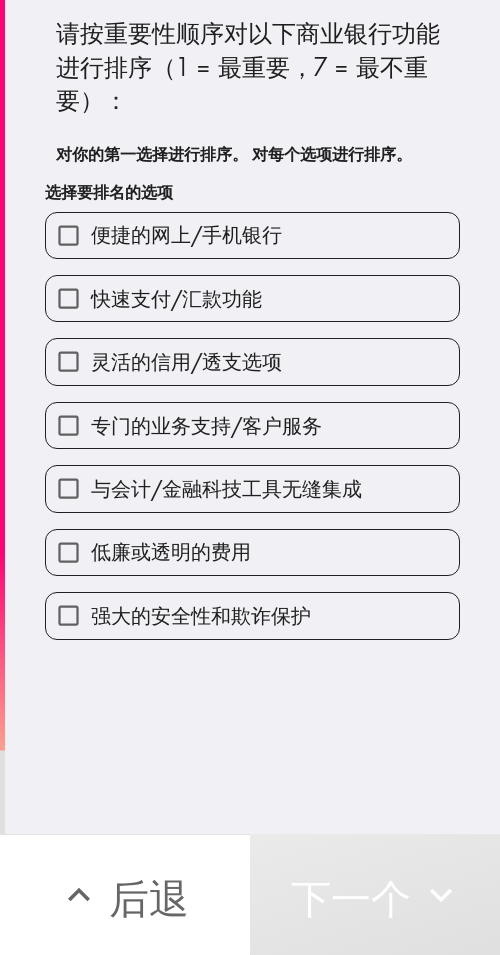 click on "与会计/金融科技工具无缝集成" at bounding box center [252, 488] 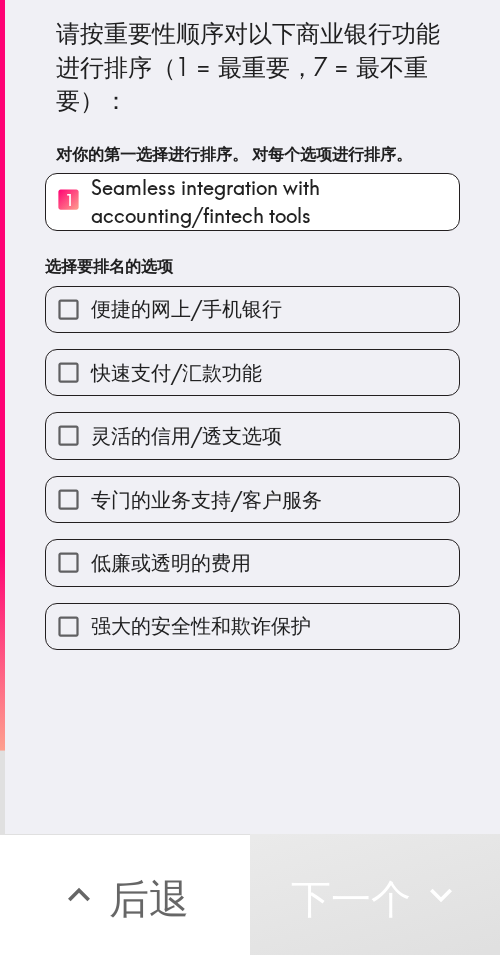 click on "便捷的网上/手机银行 快速支付/汇款功能 灵活的信用/透支选项 专门的业务支持/客户服务 低廉或透明的费用 强大的安全性和欺诈保护" at bounding box center (244, 460) 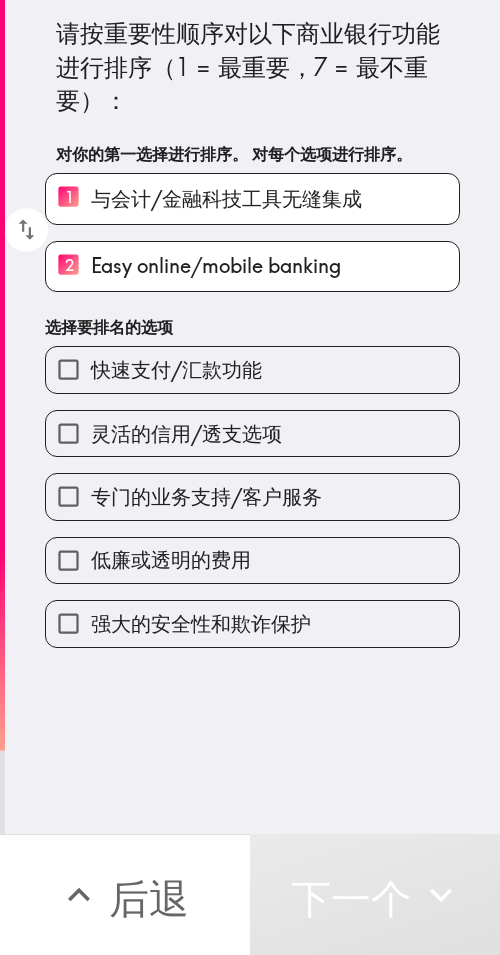 click on "专门的业务支持/客户服务" at bounding box center [244, 488] 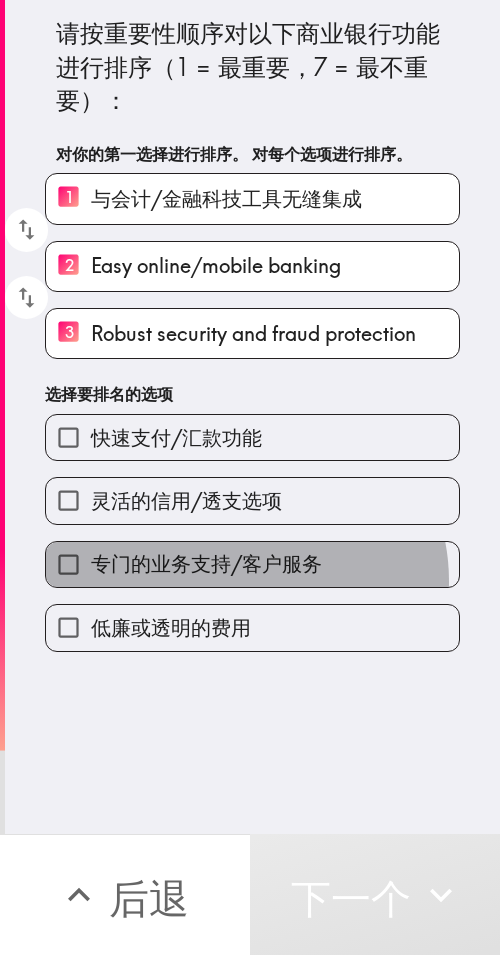 click on "专门的业务支持/客户服务" at bounding box center [252, 564] 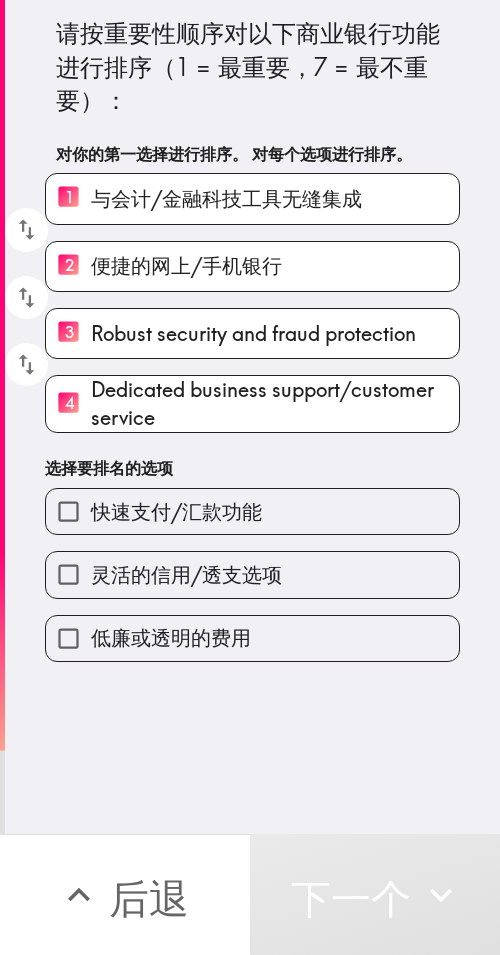 click on "低廉或透明的费用" at bounding box center (252, 638) 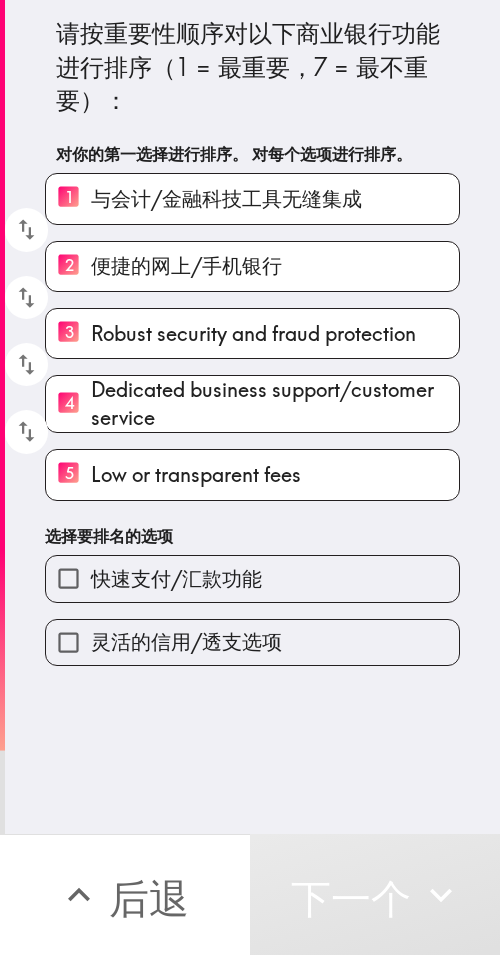 click on "快速支付/汇款功能" at bounding box center [176, 578] 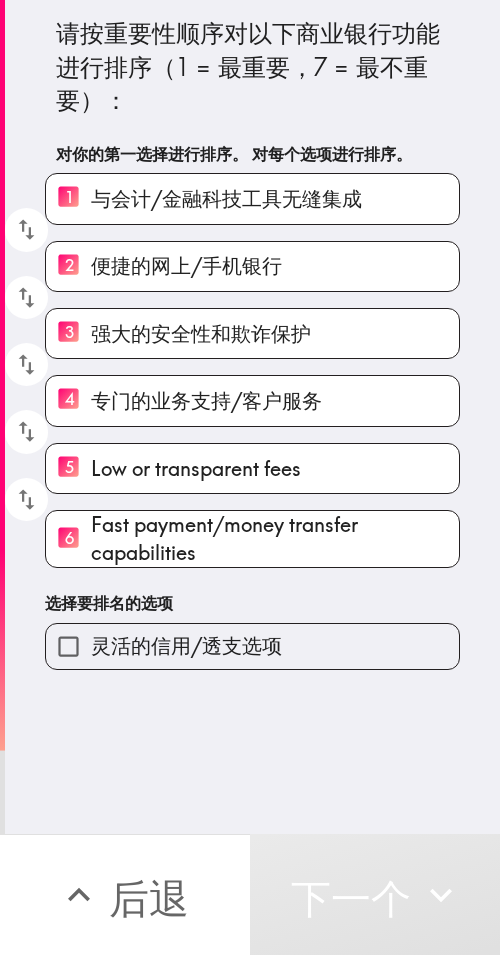 drag, startPoint x: 295, startPoint y: 656, endPoint x: 497, endPoint y: 620, distance: 205.18285 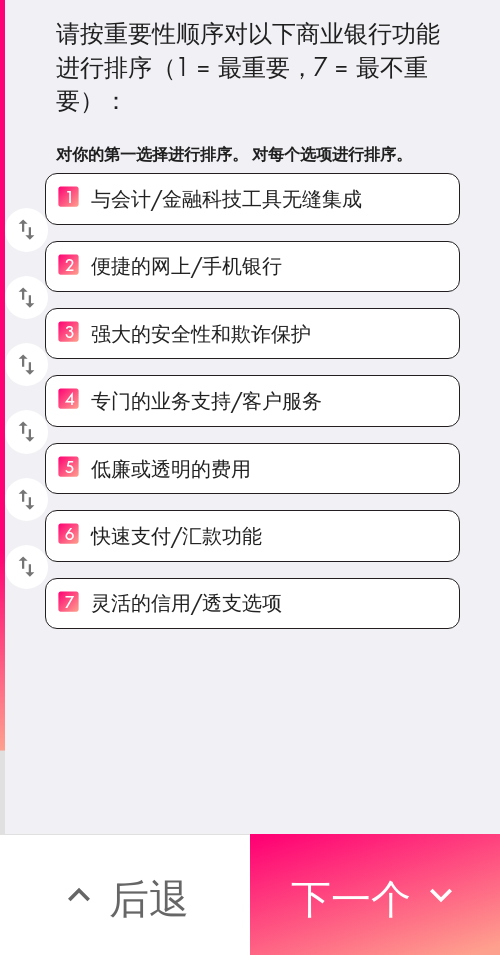drag, startPoint x: 409, startPoint y: 884, endPoint x: 493, endPoint y: 890, distance: 84.21401 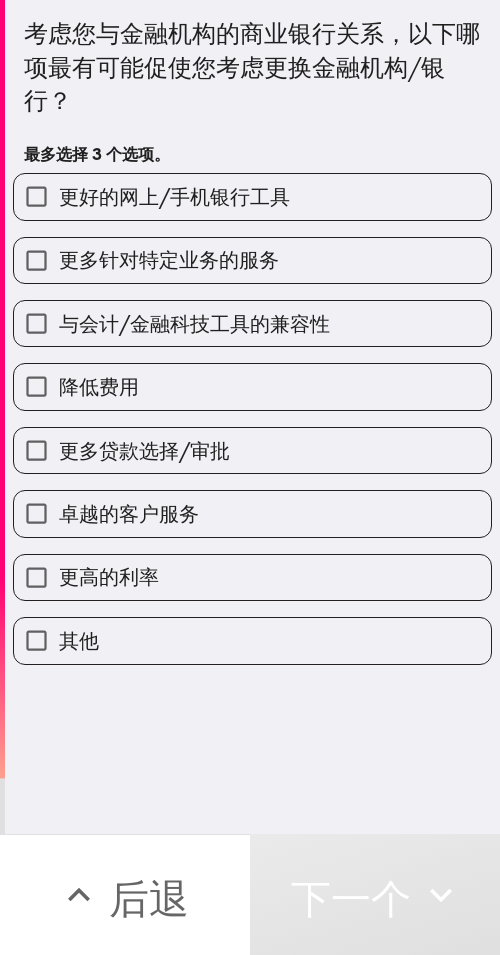 click on "更好的网上/手机银行工具" at bounding box center (174, 196) 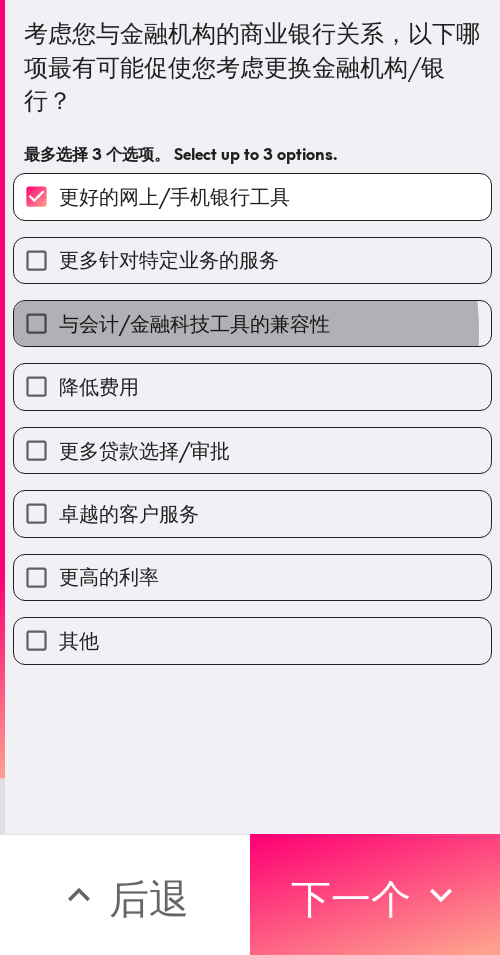 click on "与会计/金融科技工具的兼容性" at bounding box center (194, 323) 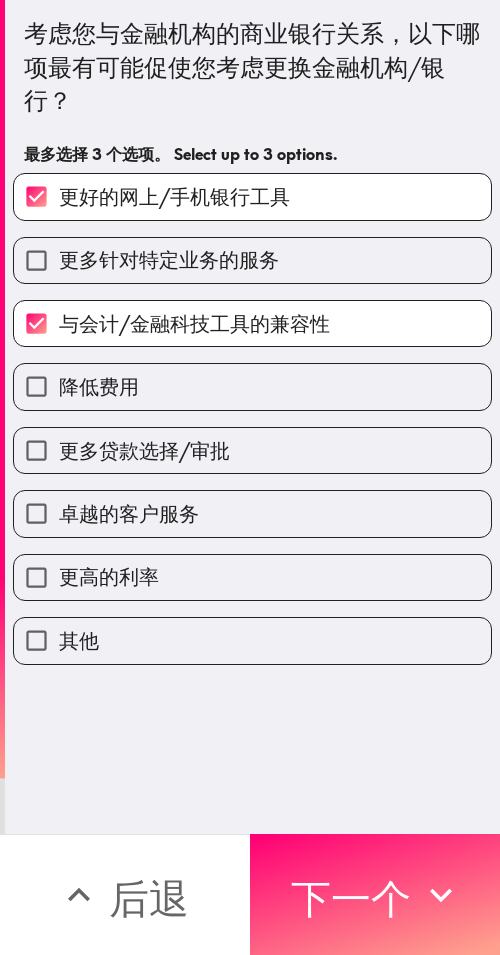 drag, startPoint x: 187, startPoint y: 451, endPoint x: 385, endPoint y: 470, distance: 198.90953 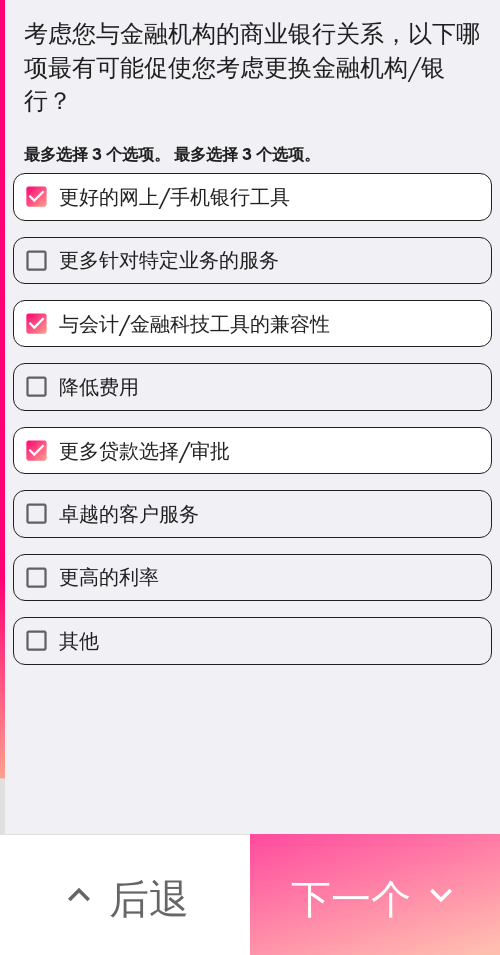 drag, startPoint x: 378, startPoint y: 897, endPoint x: 496, endPoint y: 903, distance: 118.15244 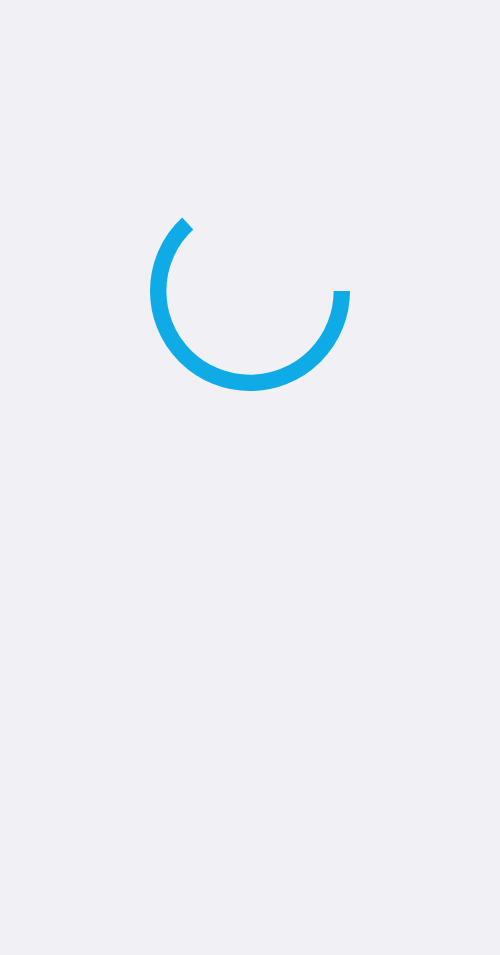 scroll, scrollTop: 0, scrollLeft: 0, axis: both 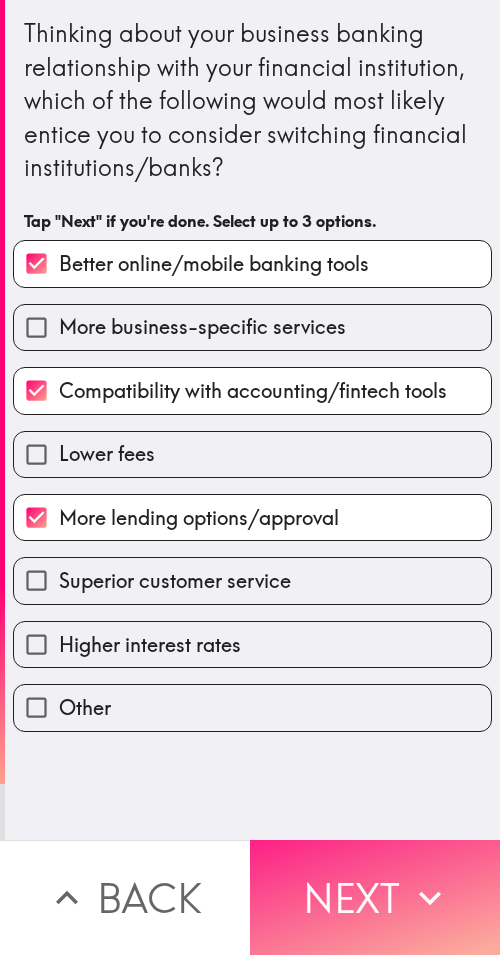 drag, startPoint x: 339, startPoint y: 876, endPoint x: 358, endPoint y: 877, distance: 19.026299 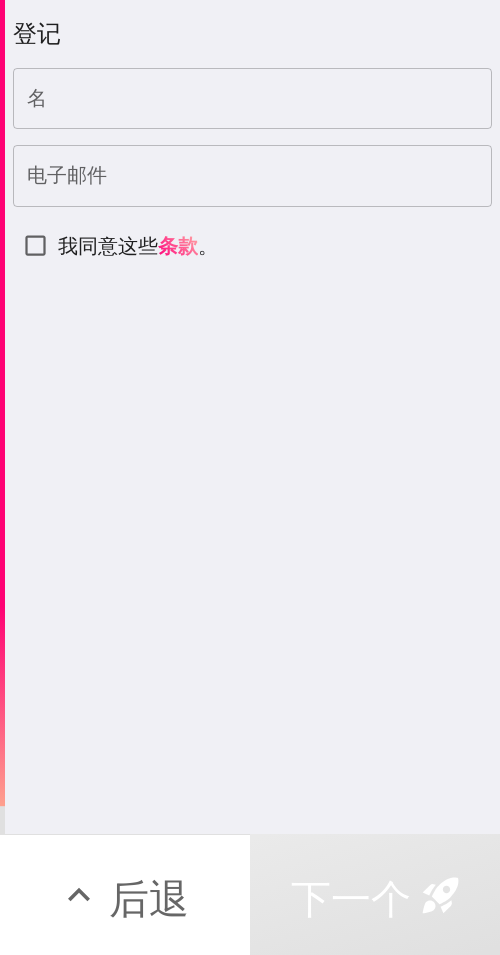 drag, startPoint x: 123, startPoint y: 98, endPoint x: 131, endPoint y: 117, distance: 20.615528 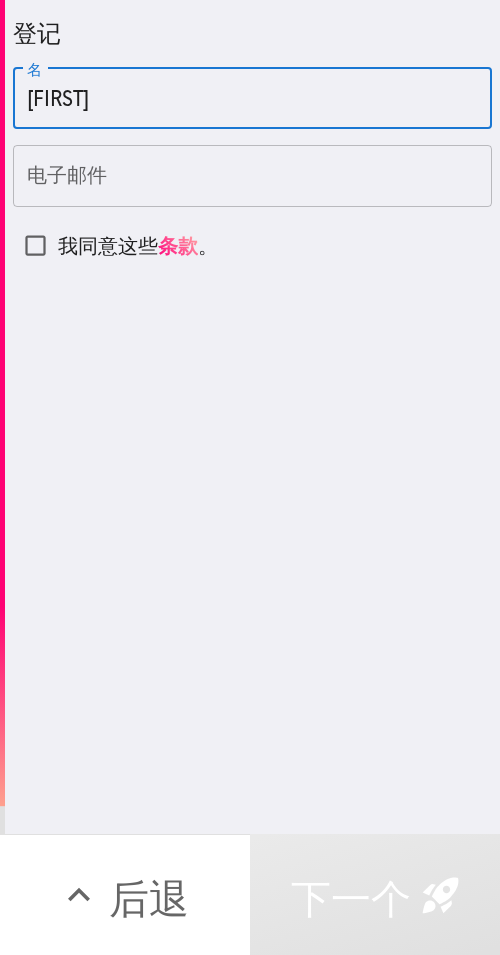 type on "Enrique" 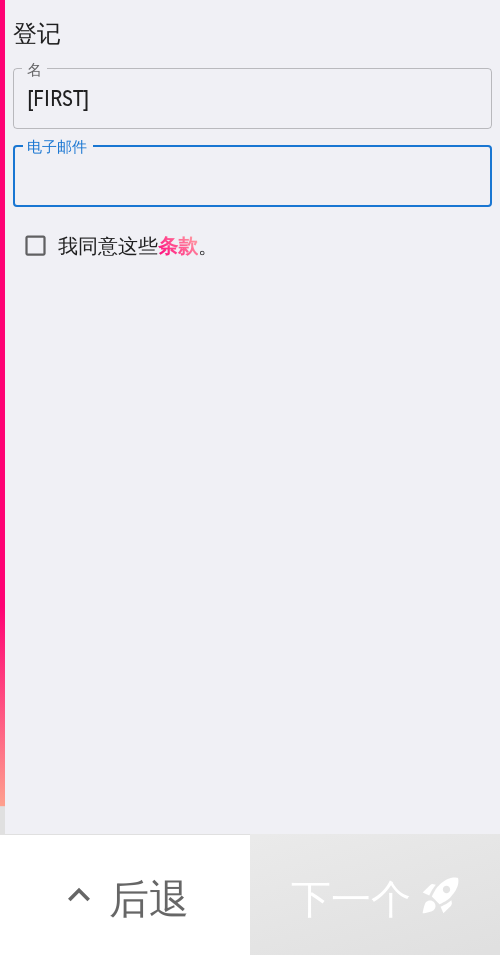 click on "电子邮件" at bounding box center [252, 176] 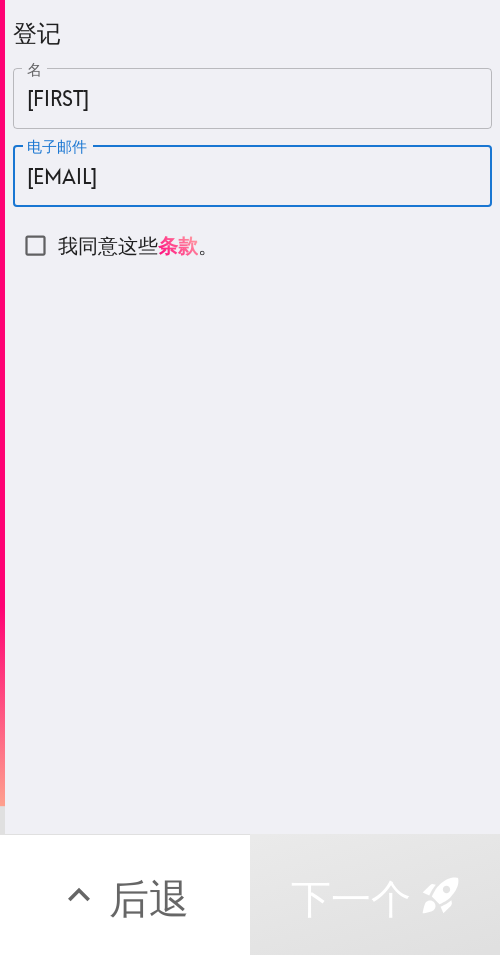 type on "enriqueaguilar9831@gmail.com" 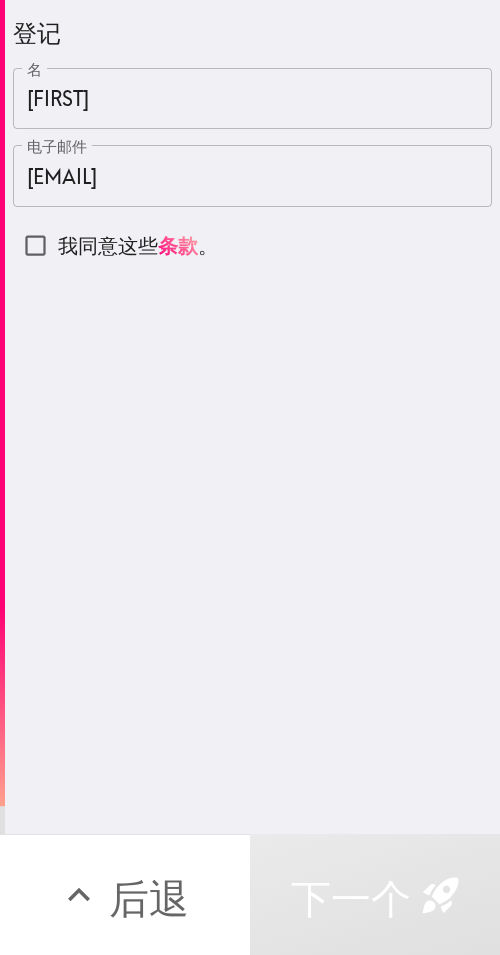 click on "我同意这些 条款 。" at bounding box center [252, 245] 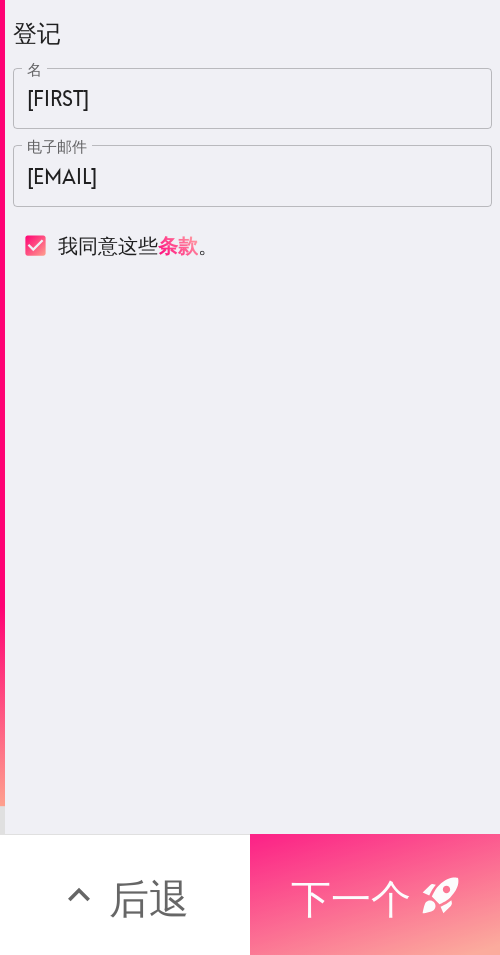 click on "下一个" at bounding box center [375, 894] 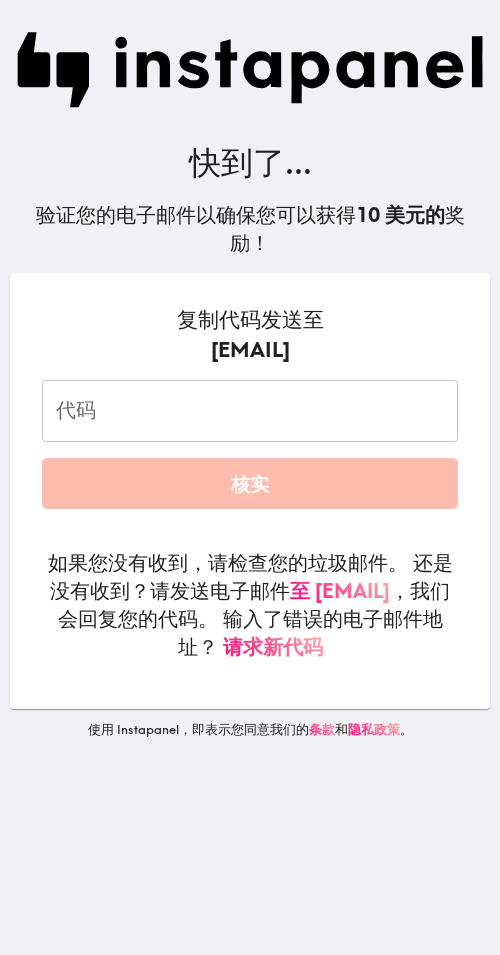 click on "enriqueaguilar9831@gmail.com" at bounding box center [250, 350] 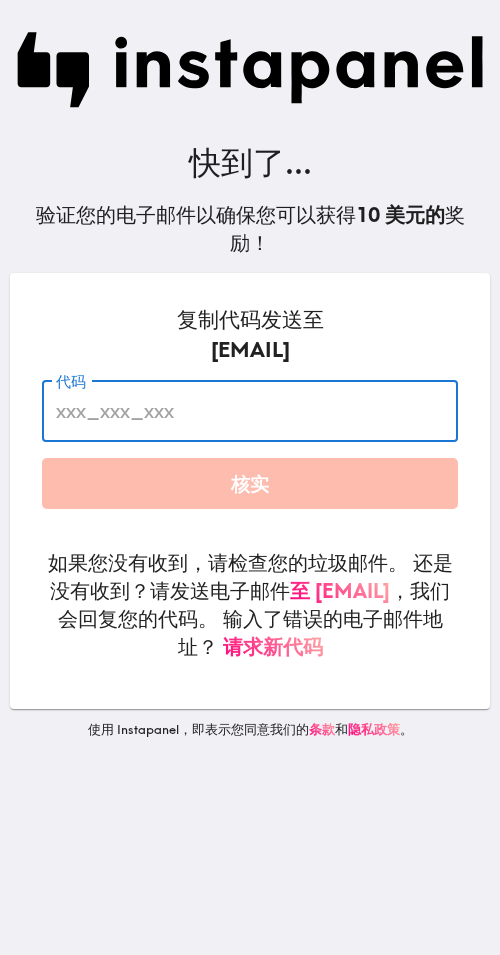 click on "代码" at bounding box center (250, 411) 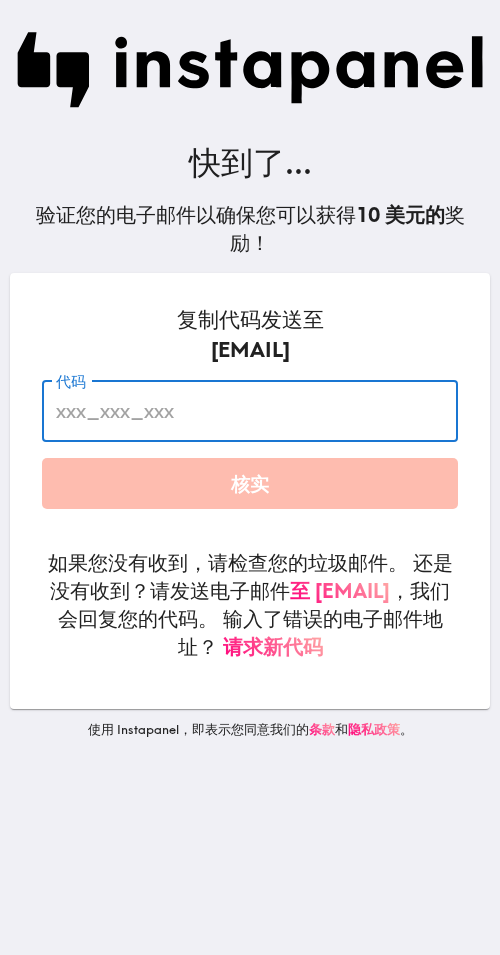 paste on "Qtr_EQA_rDy" 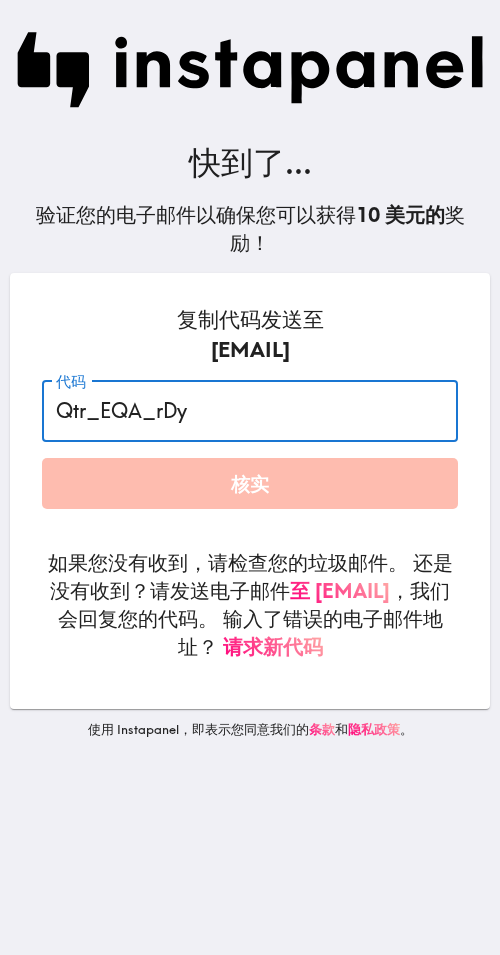 type on "Qtr_EQA_rDy" 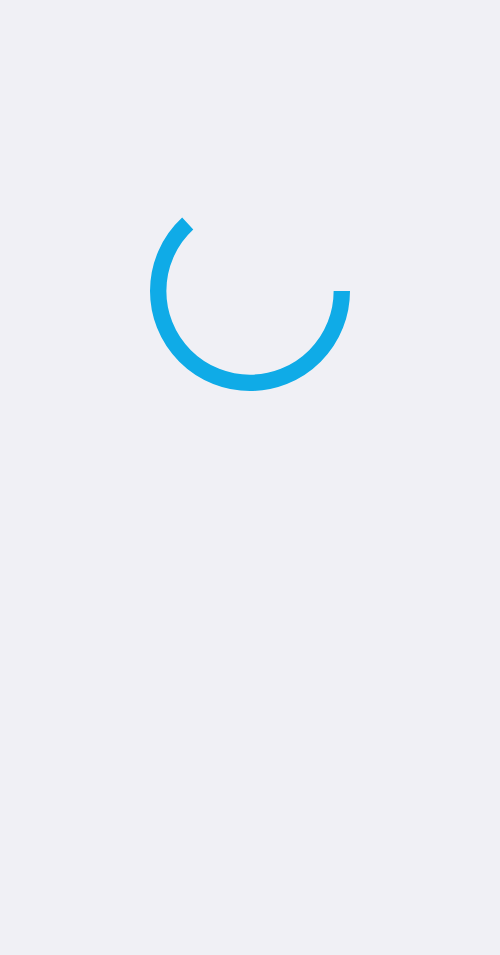 scroll, scrollTop: 0, scrollLeft: 0, axis: both 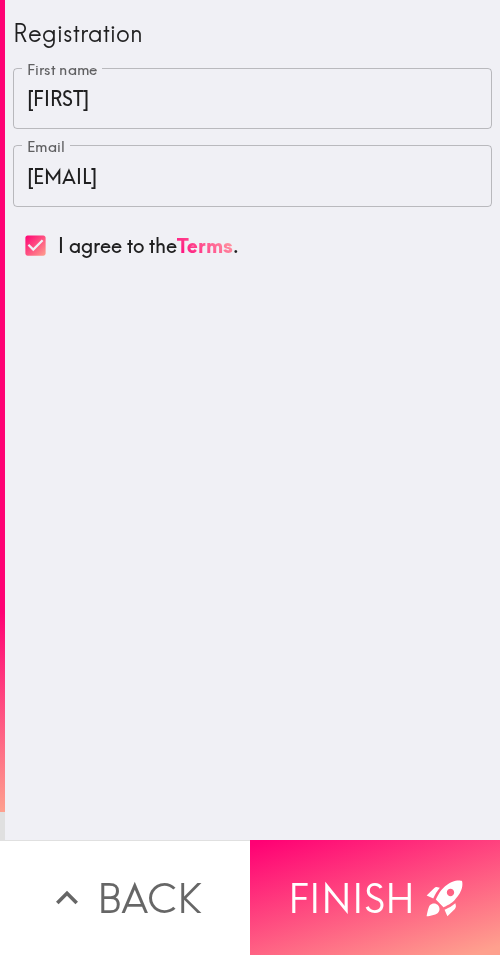 drag, startPoint x: 413, startPoint y: 885, endPoint x: 418, endPoint y: 825, distance: 60.207973 